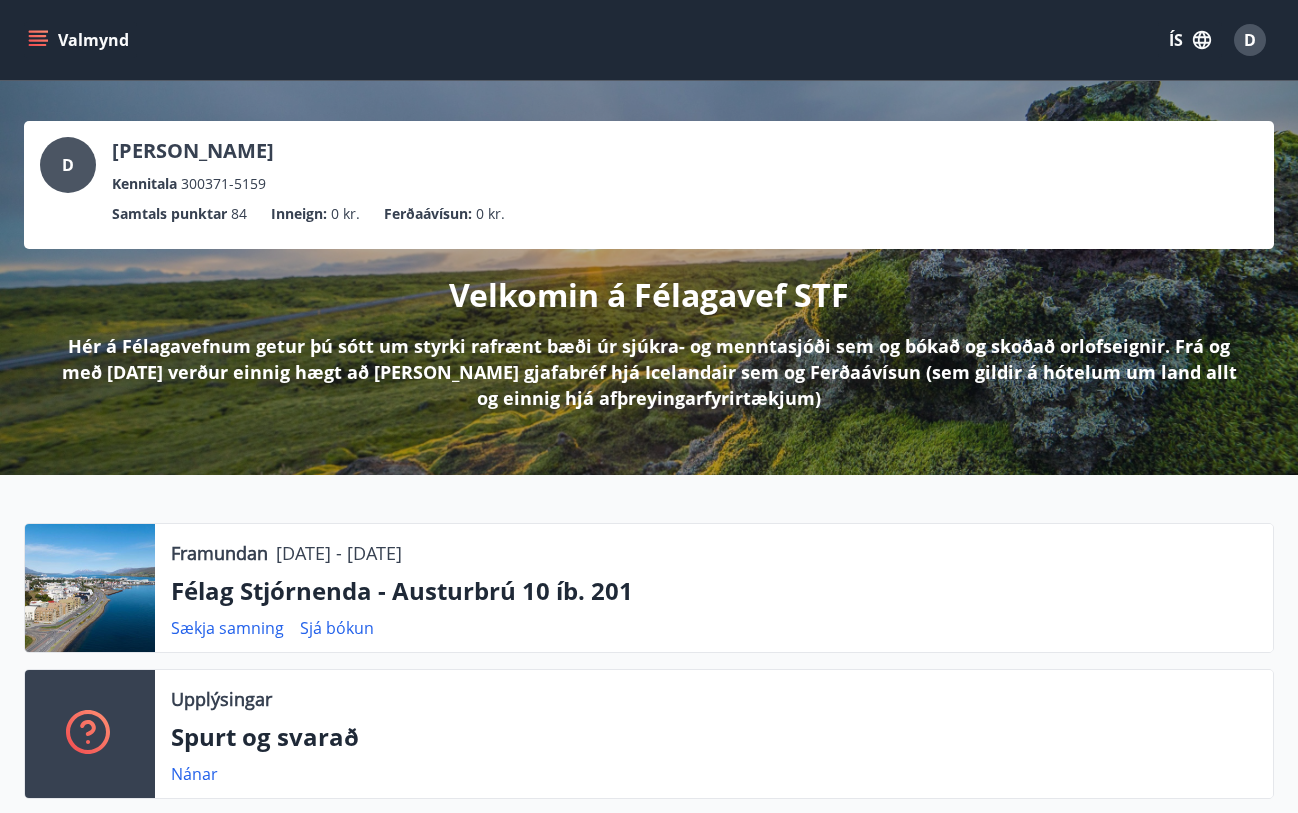 scroll, scrollTop: 0, scrollLeft: 0, axis: both 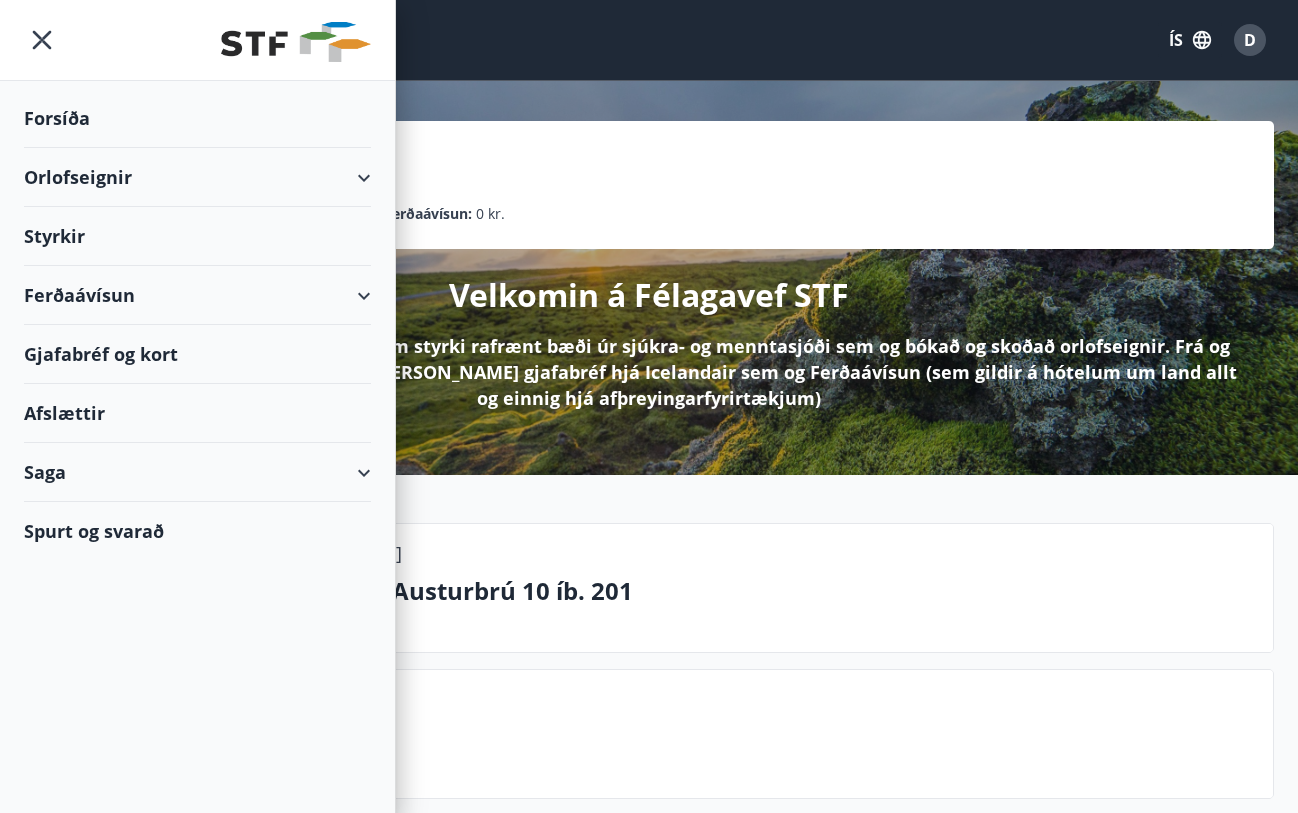 click on "Orlofseignir" at bounding box center (197, 177) 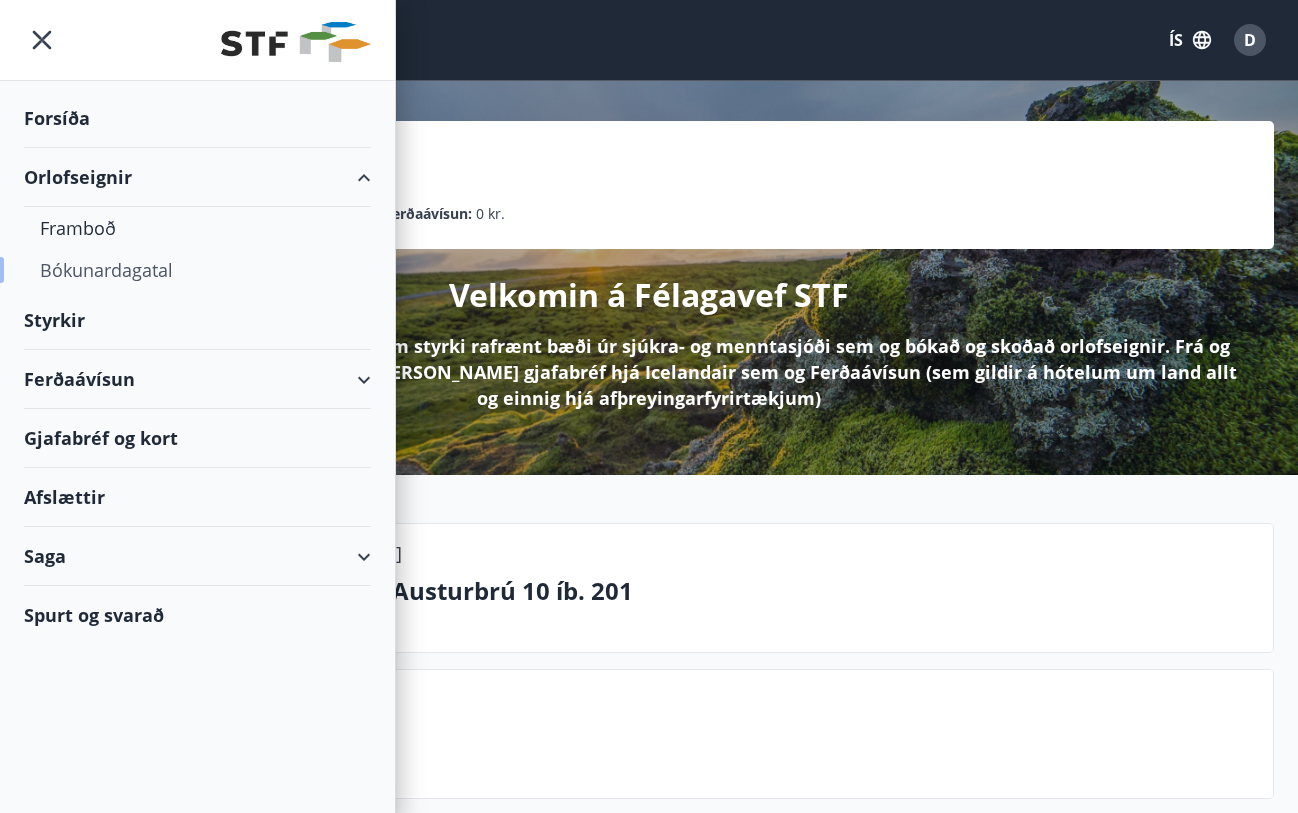 click on "Bókunardagatal" at bounding box center (197, 270) 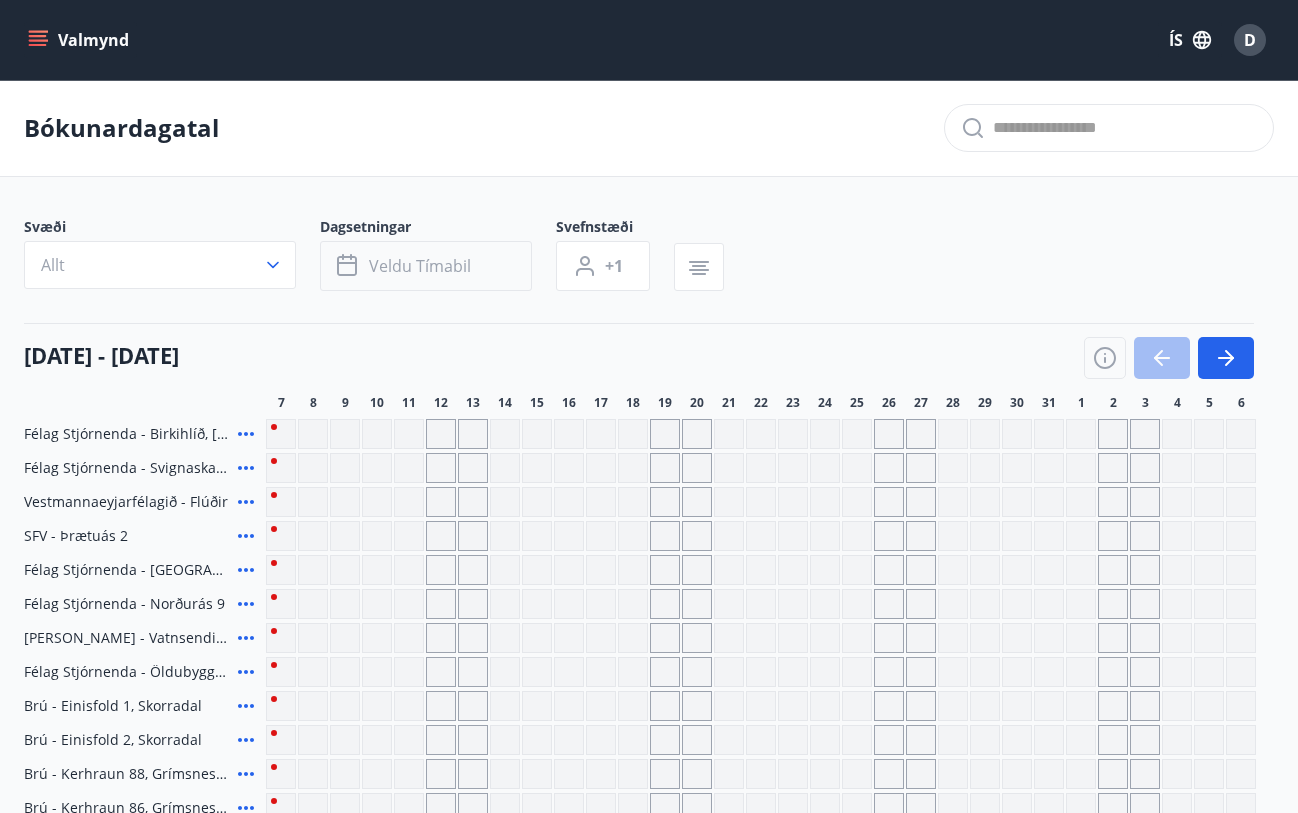 scroll, scrollTop: 0, scrollLeft: 0, axis: both 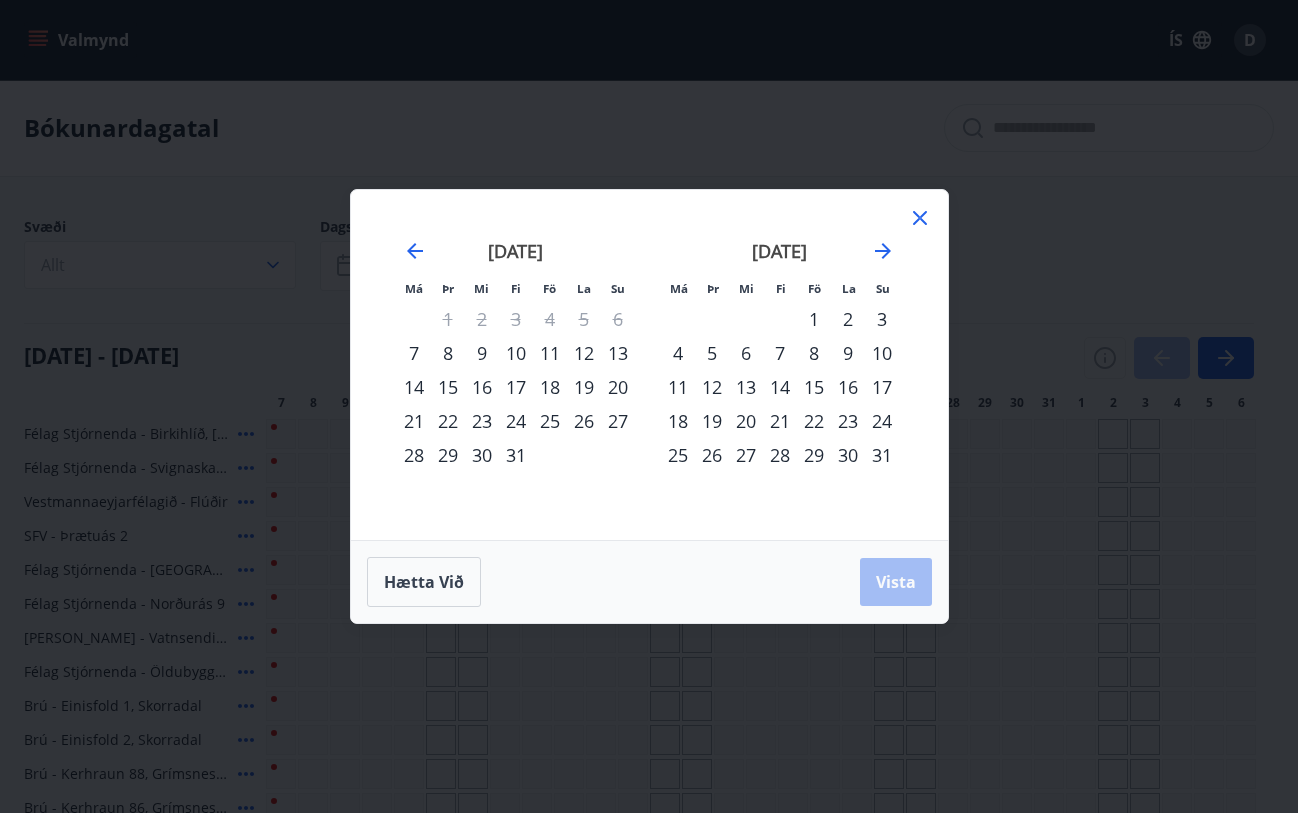 click on "18" at bounding box center [550, 387] 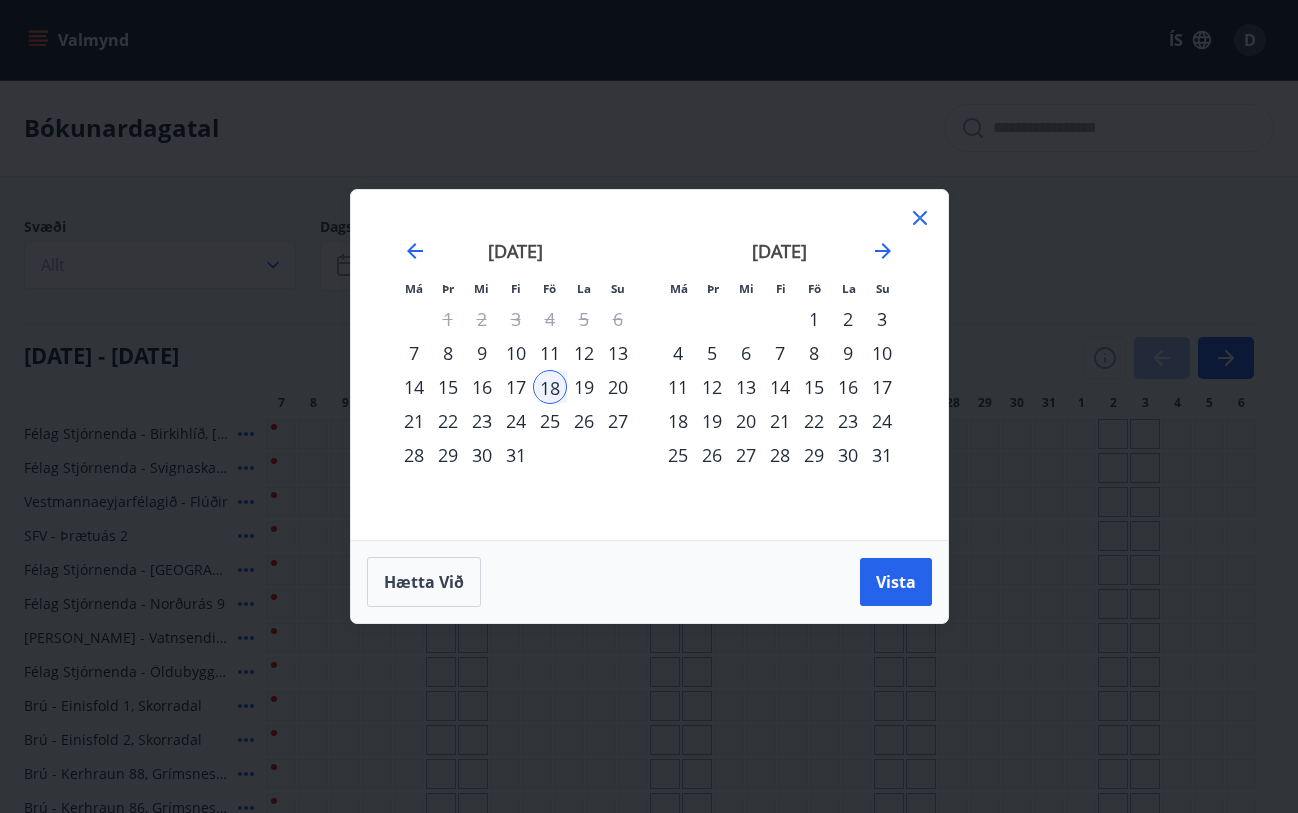 click on "31" at bounding box center [516, 455] 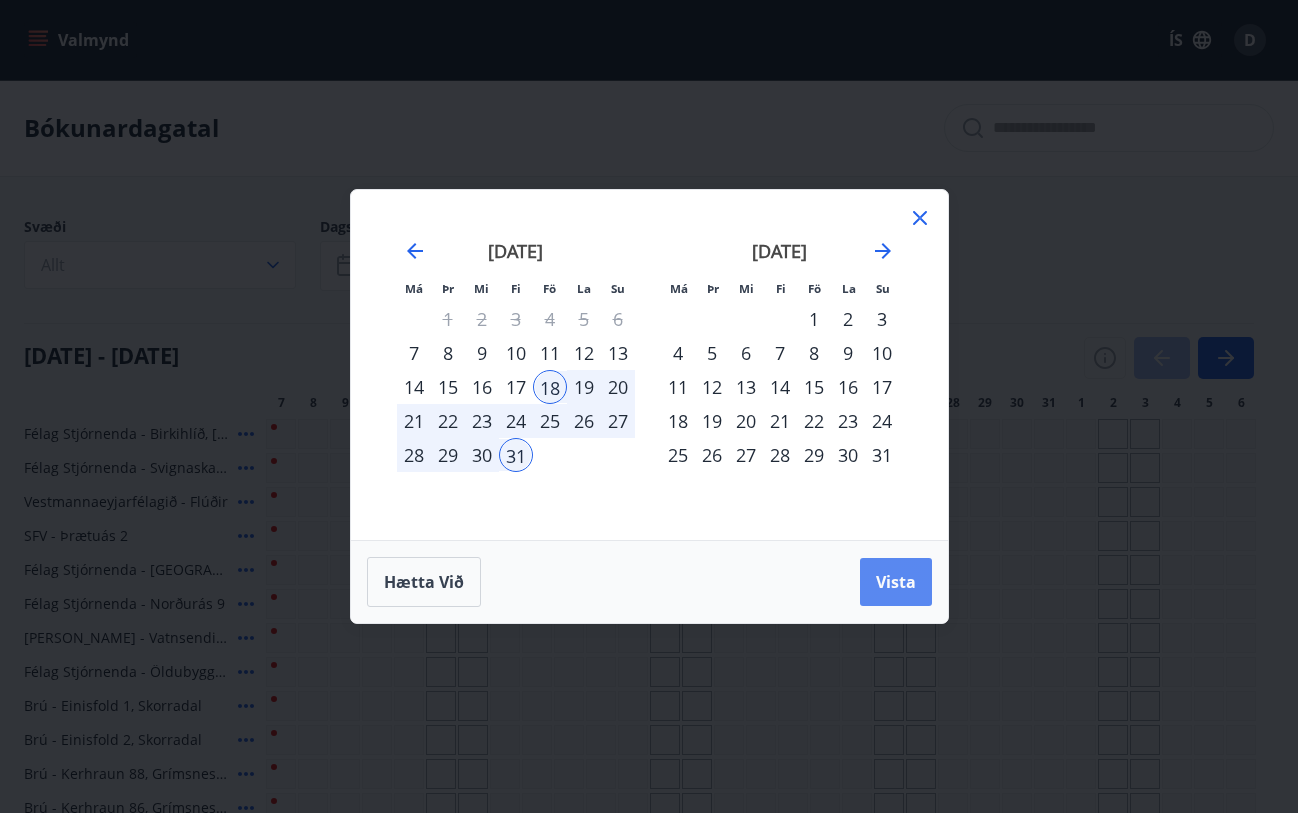 click on "Vista" at bounding box center [896, 582] 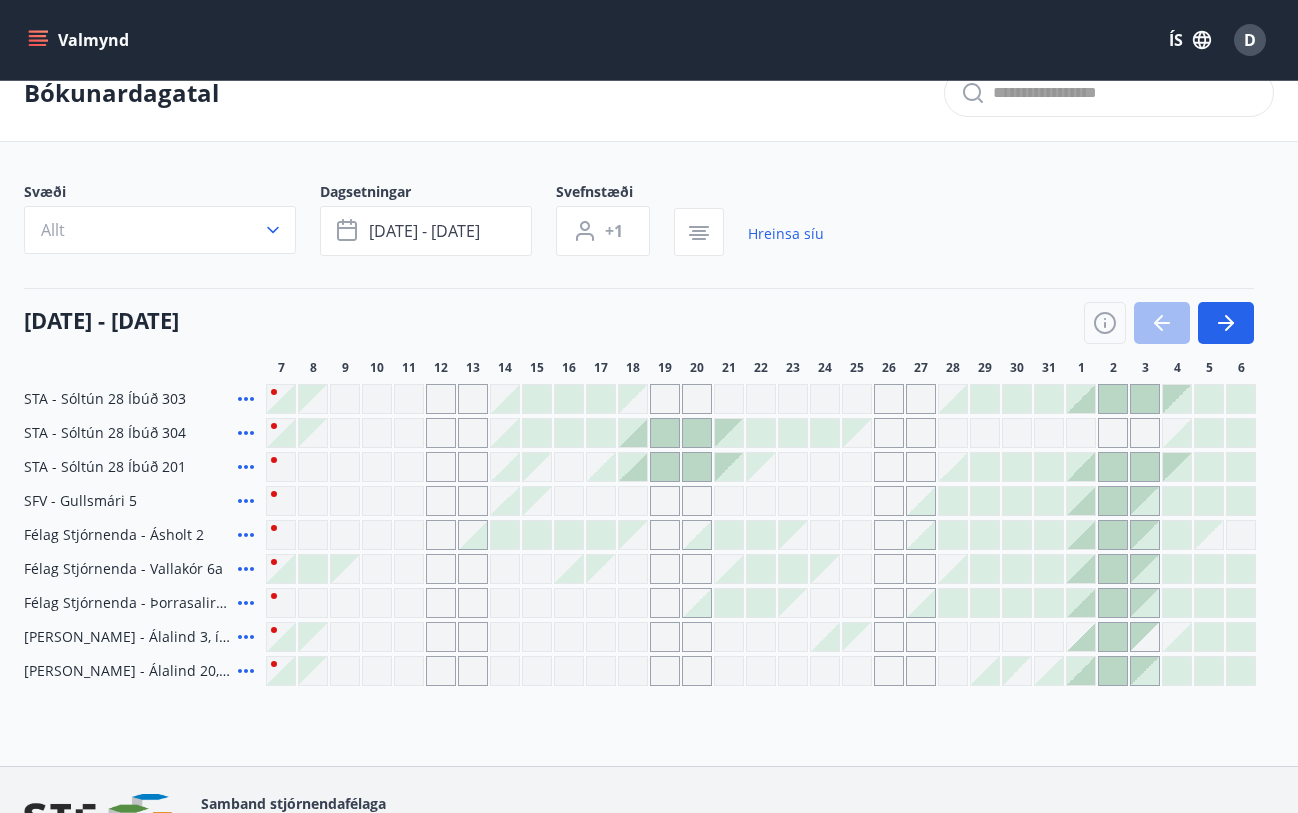 scroll, scrollTop: 0, scrollLeft: 0, axis: both 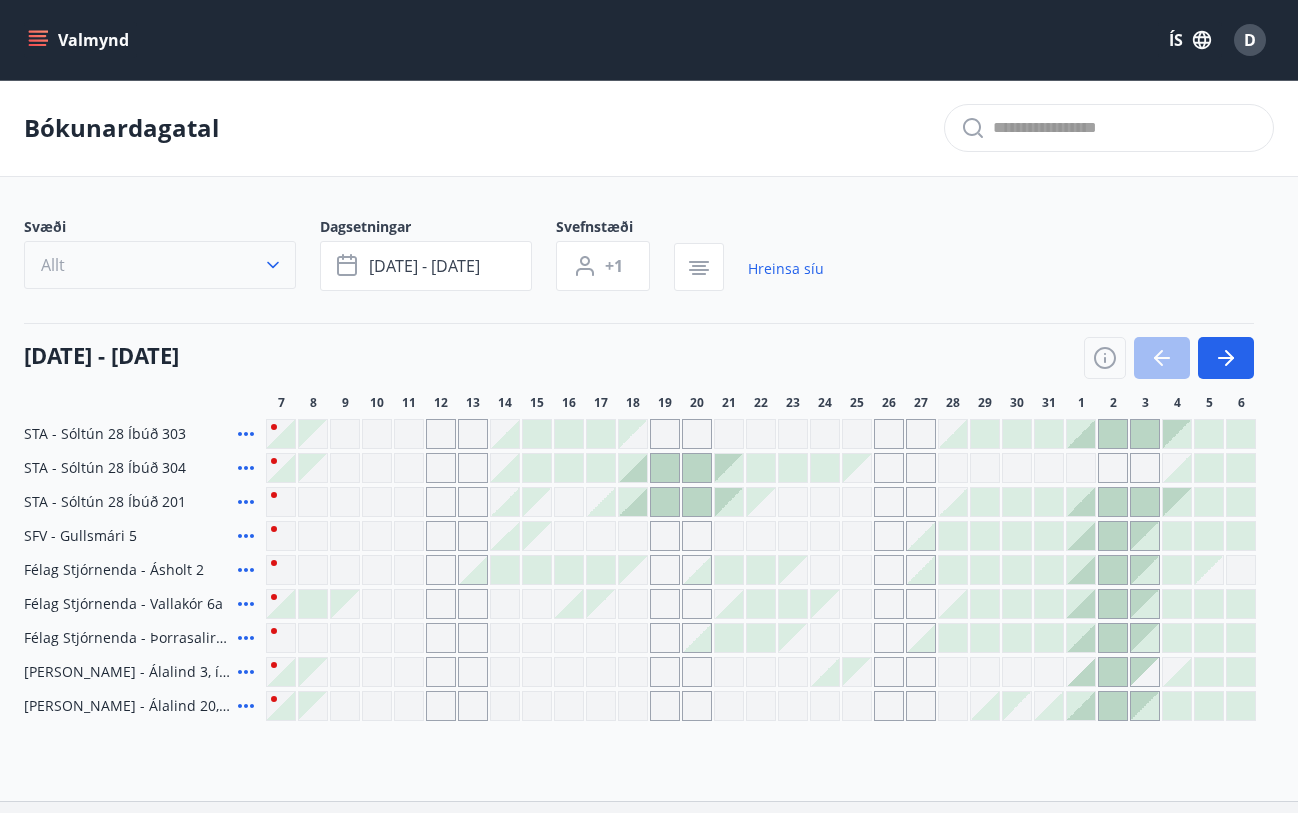 click 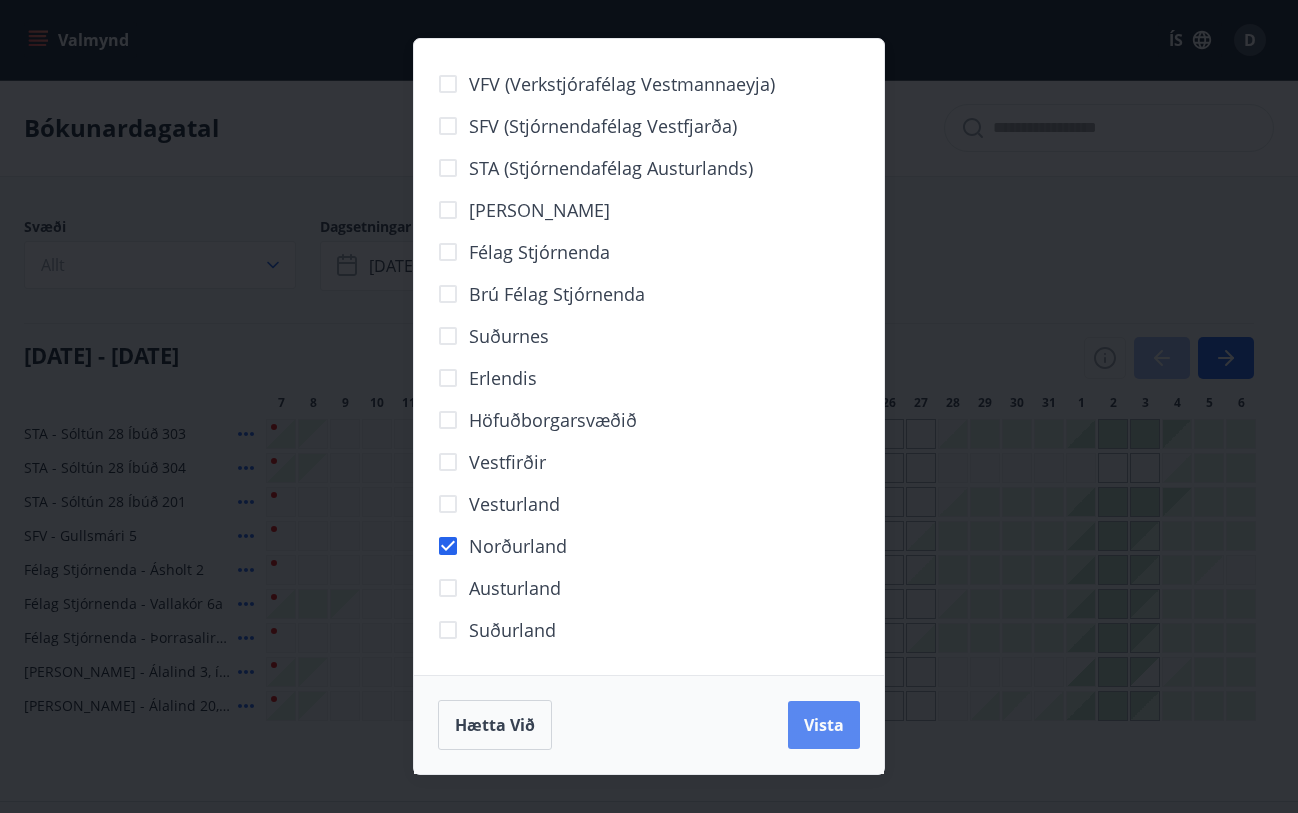 click on "Vista" at bounding box center [824, 725] 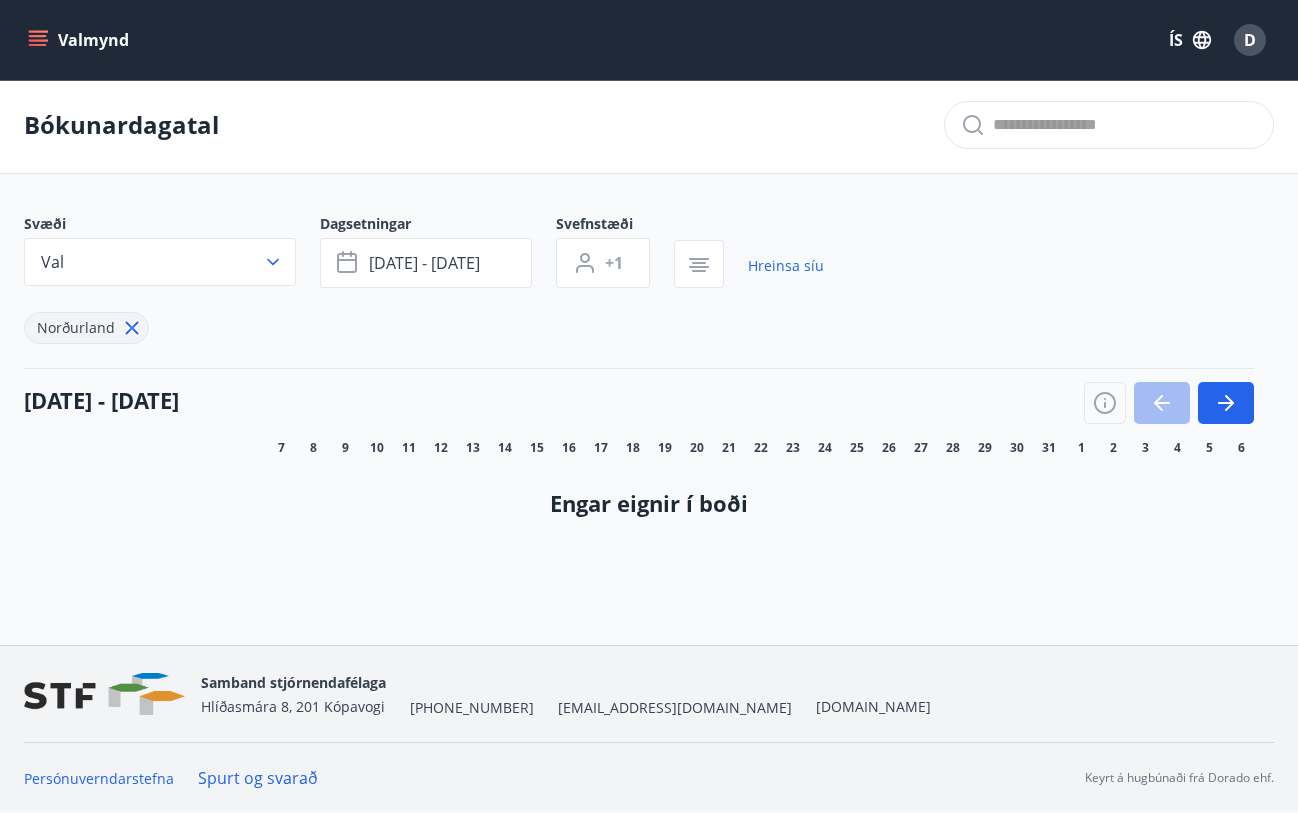 scroll, scrollTop: 3, scrollLeft: 0, axis: vertical 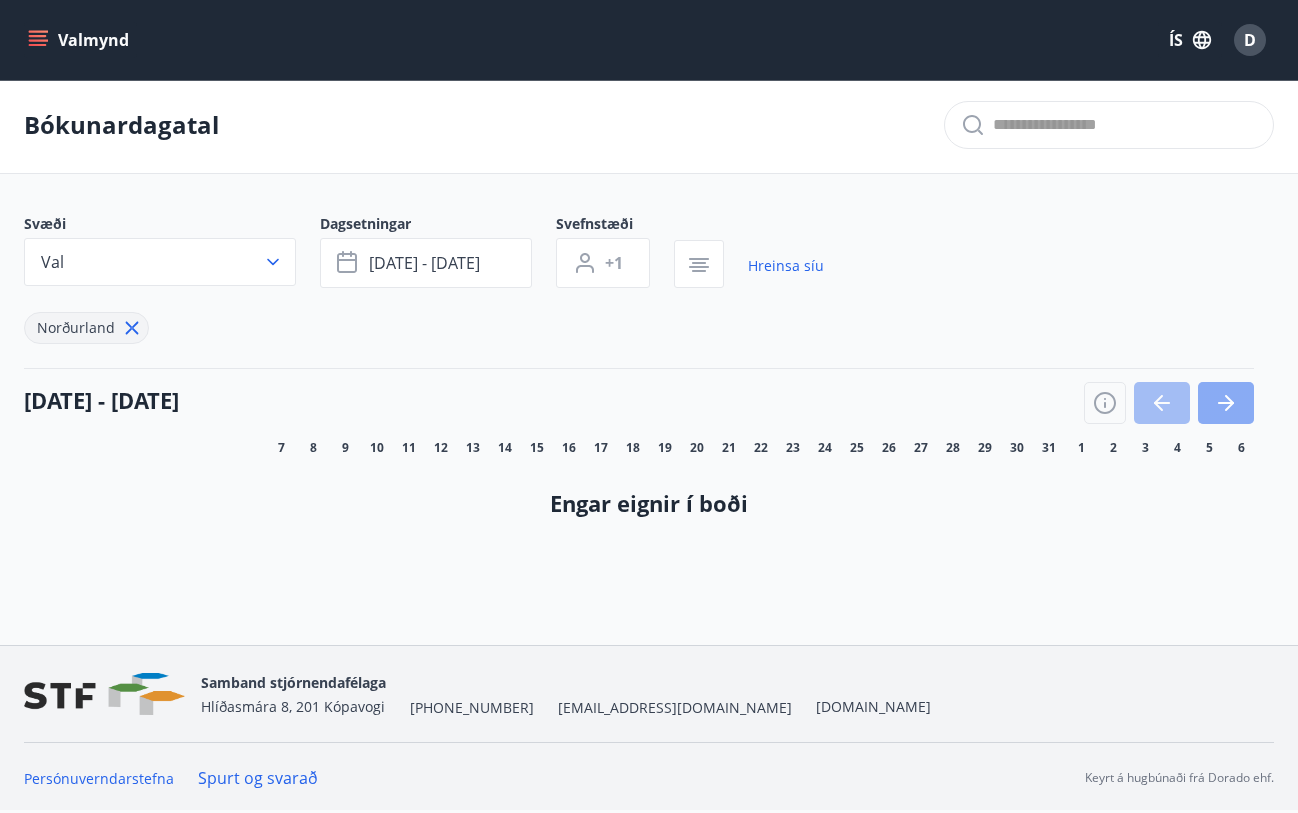 click at bounding box center [1226, 403] 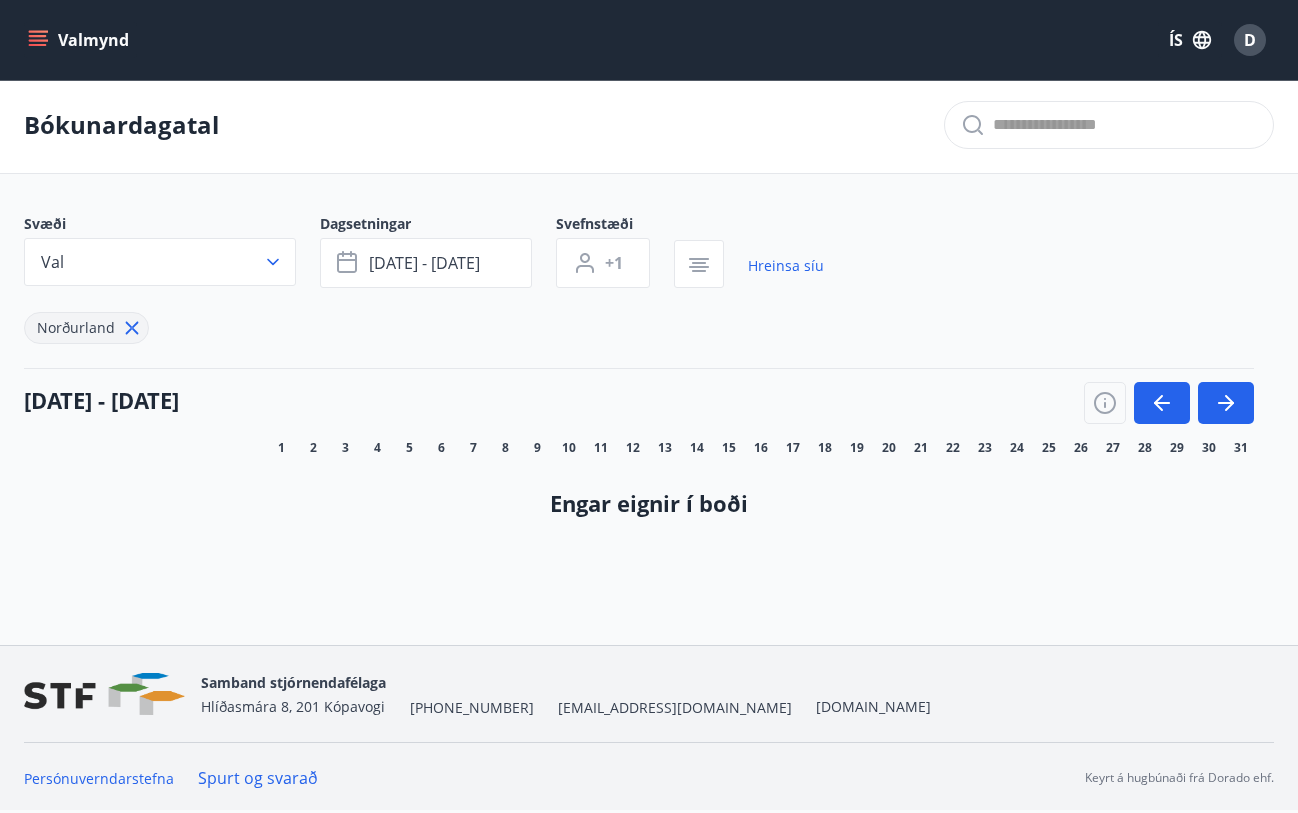 click 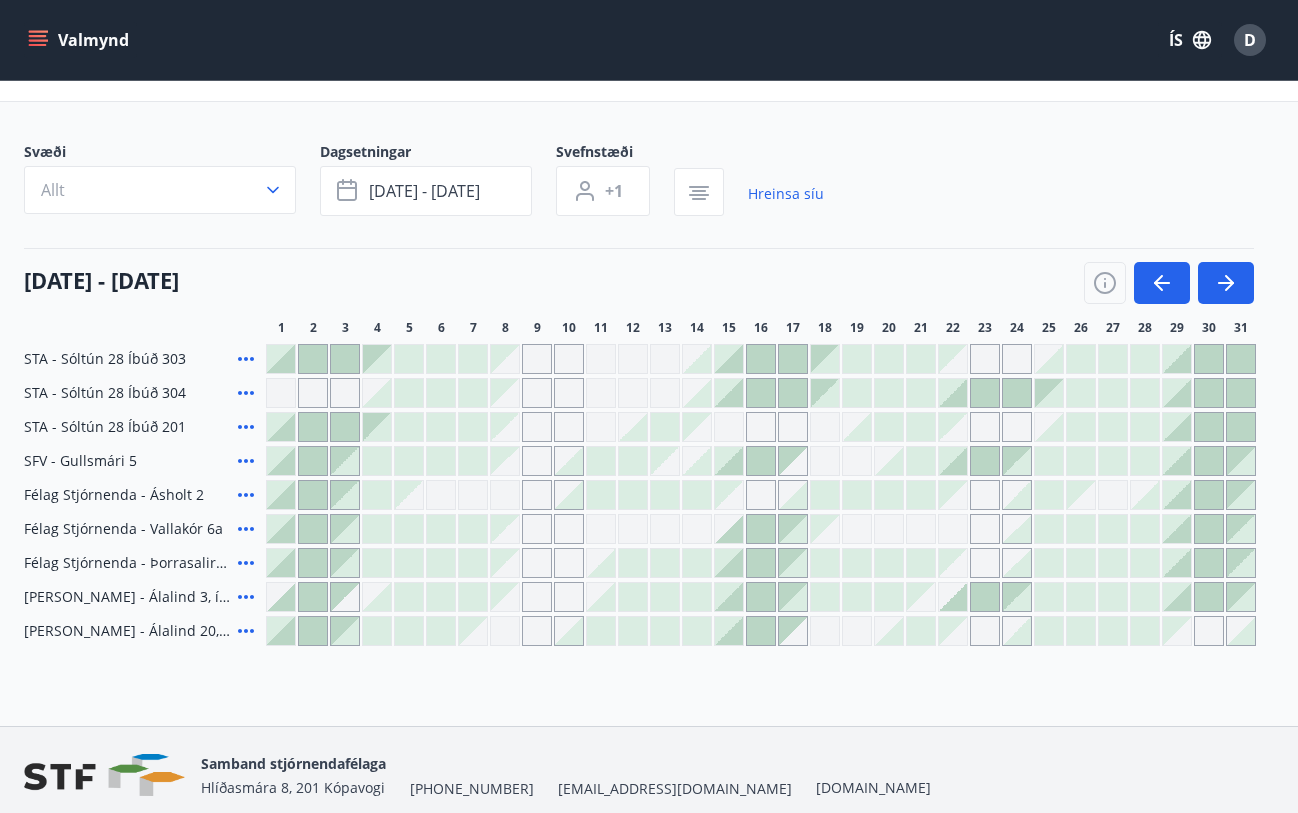 scroll, scrollTop: 86, scrollLeft: 0, axis: vertical 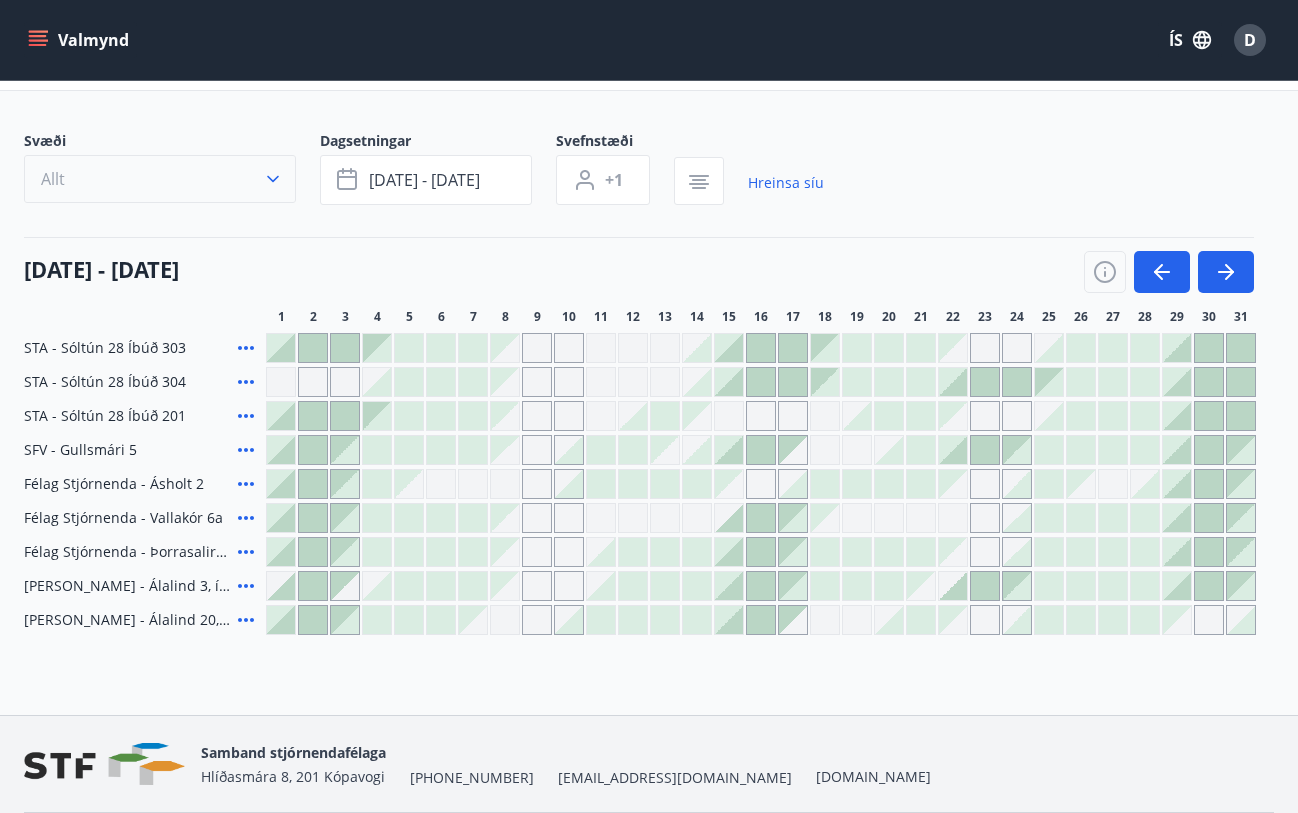 click 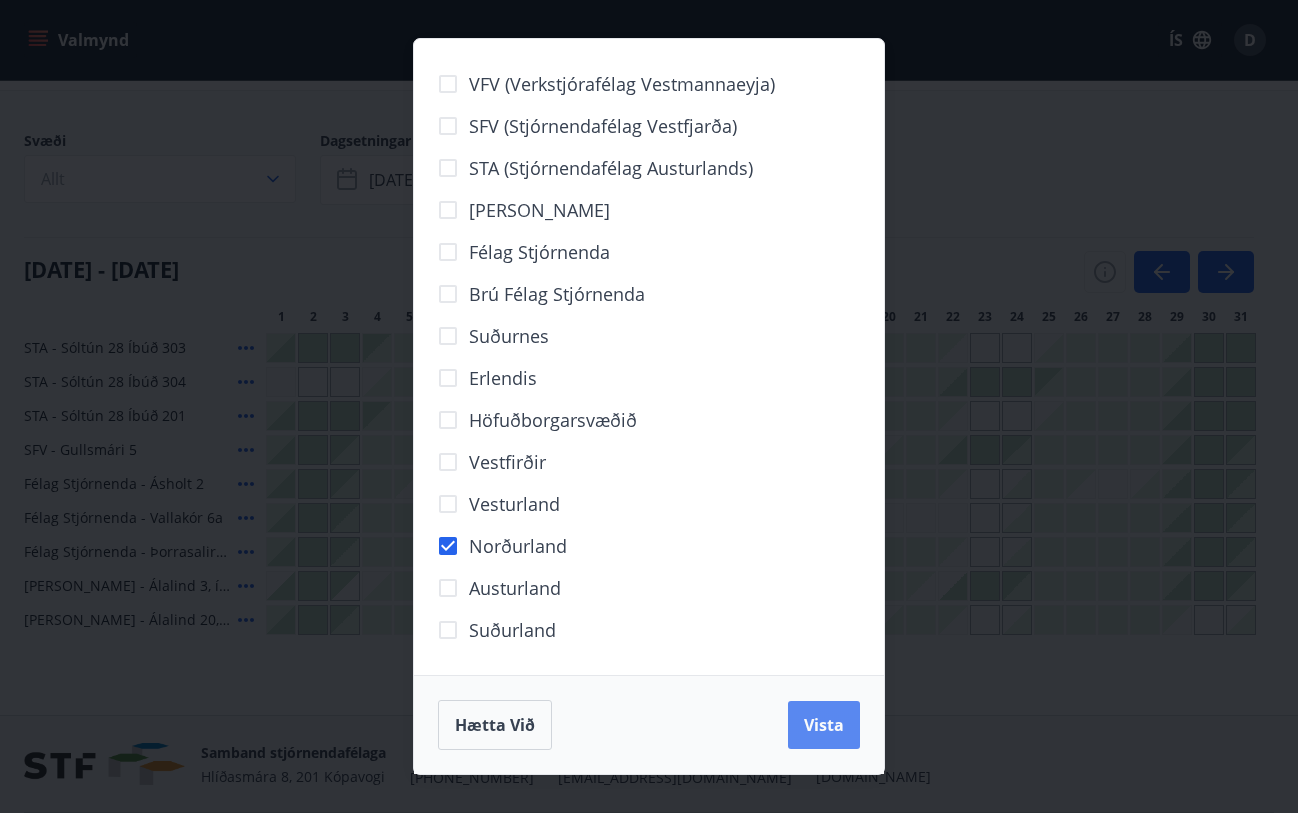click on "Vista" at bounding box center [824, 725] 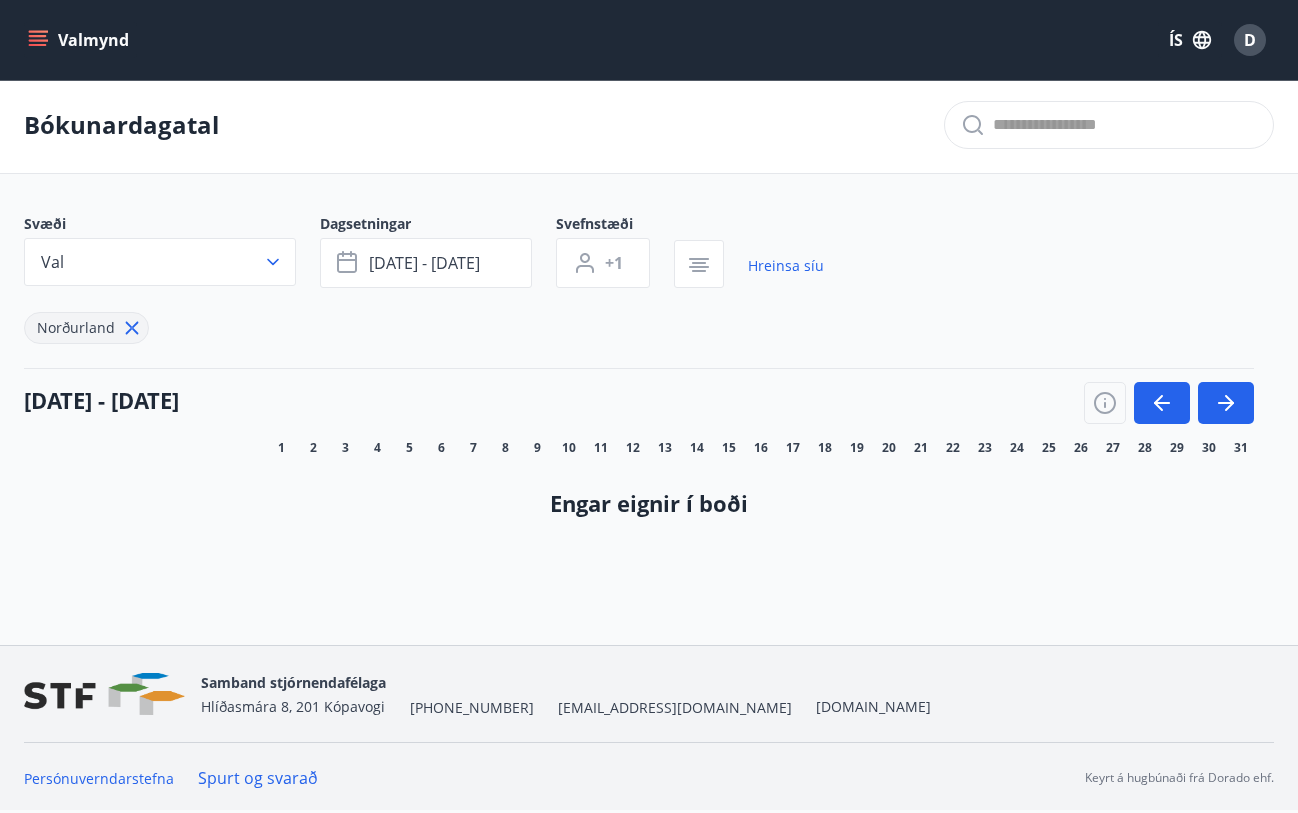 scroll, scrollTop: 3, scrollLeft: 0, axis: vertical 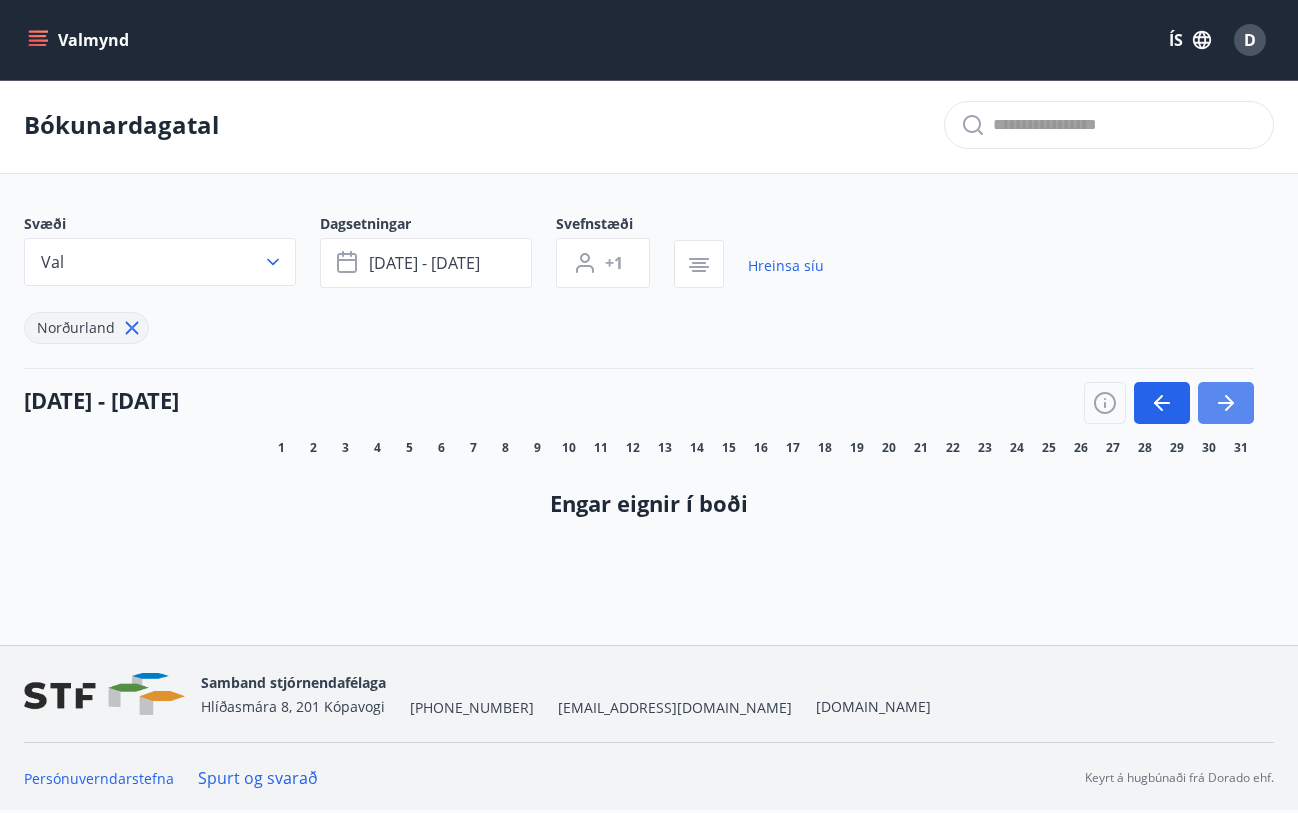 click 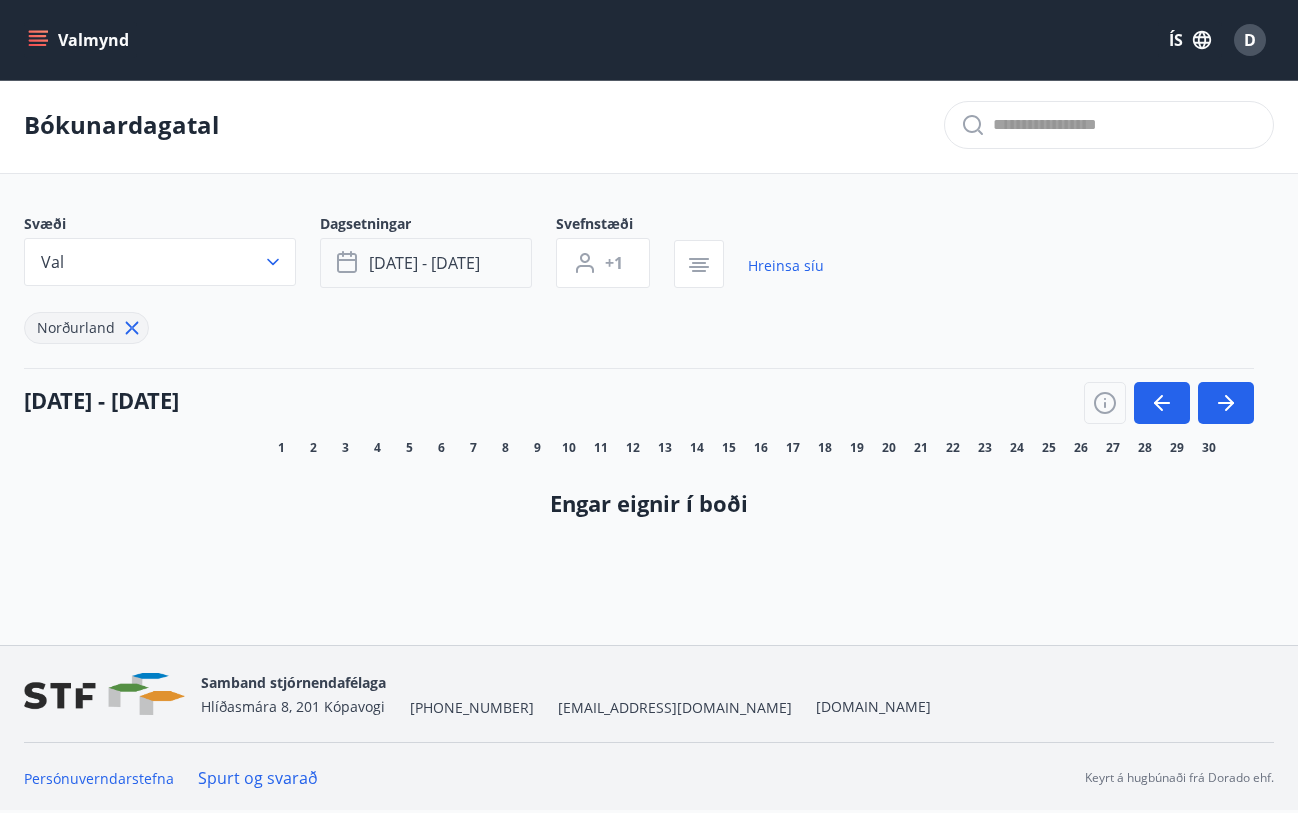 click on "[DATE] - [DATE]" at bounding box center [426, 263] 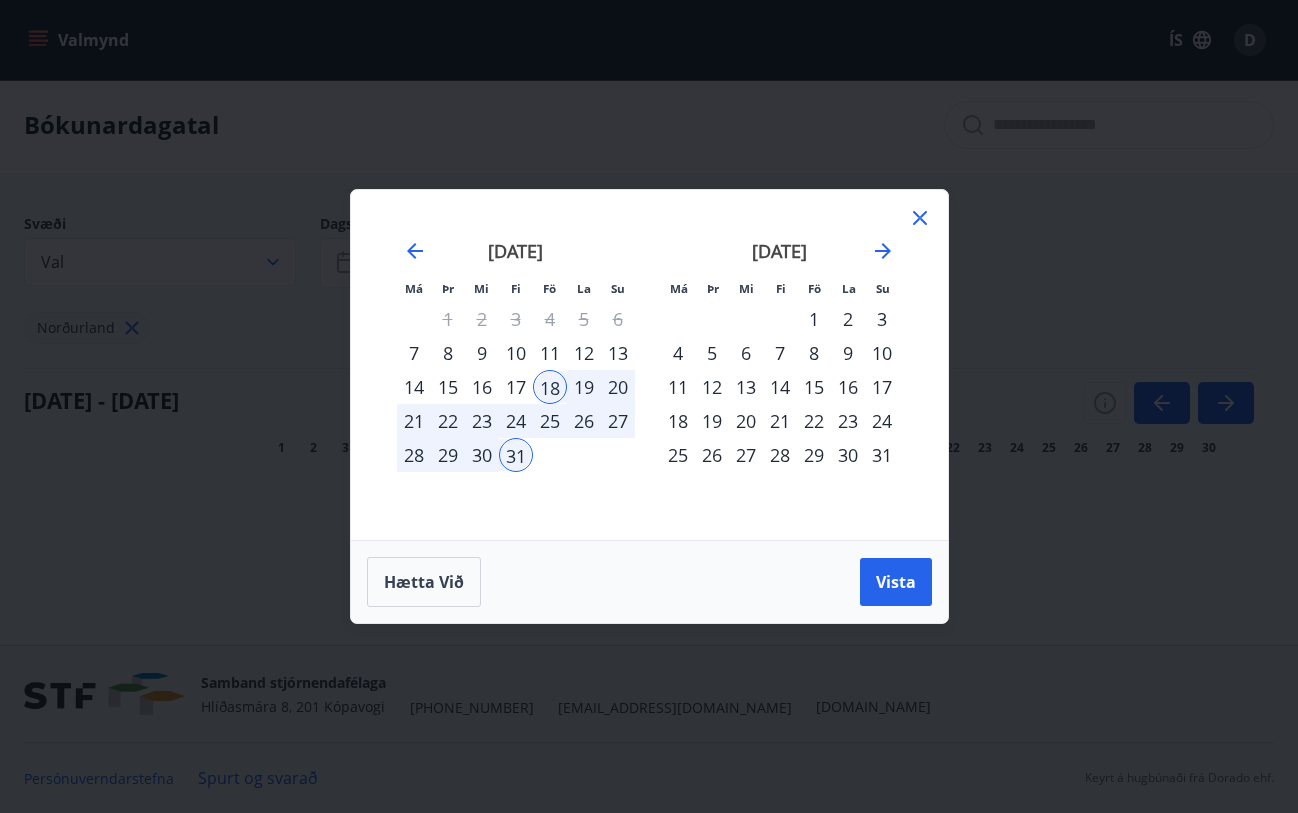 click on "18" at bounding box center (550, 387) 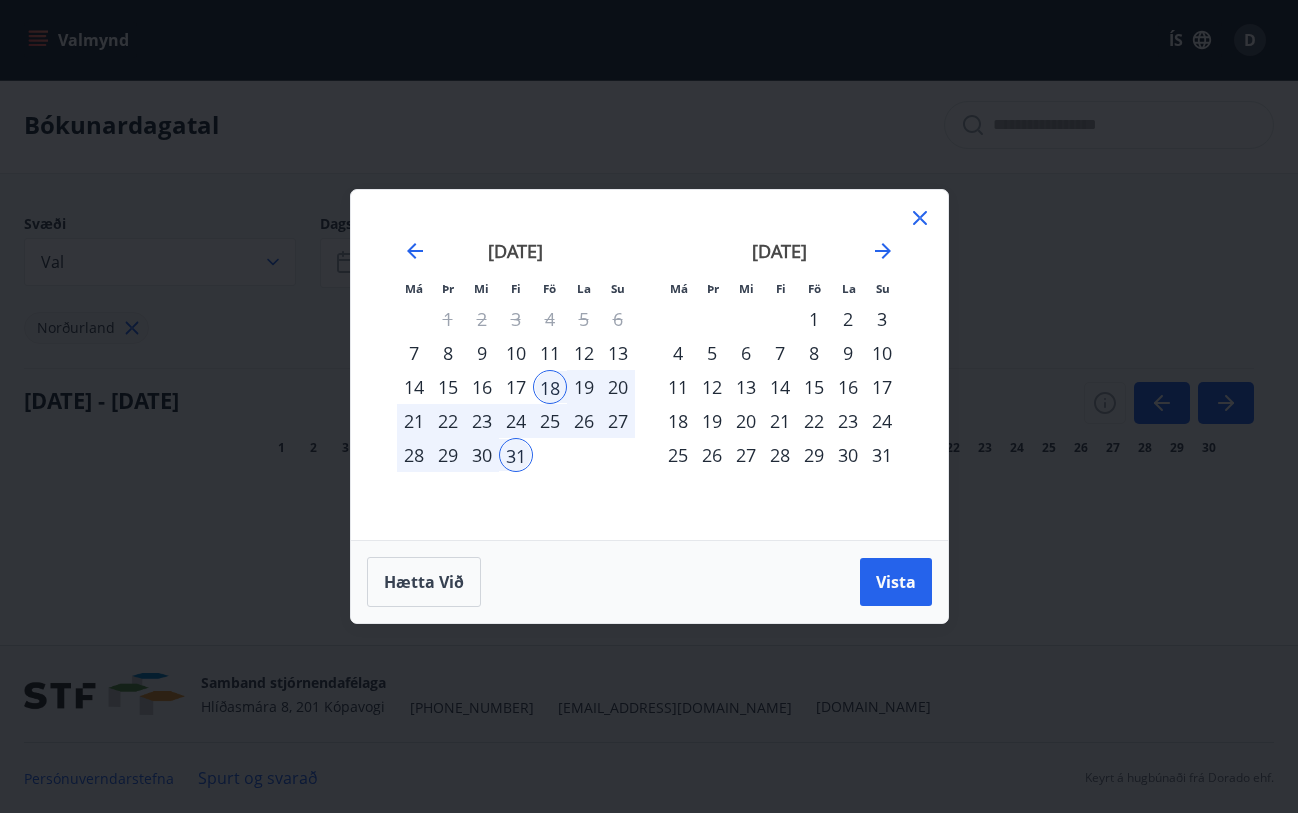 click 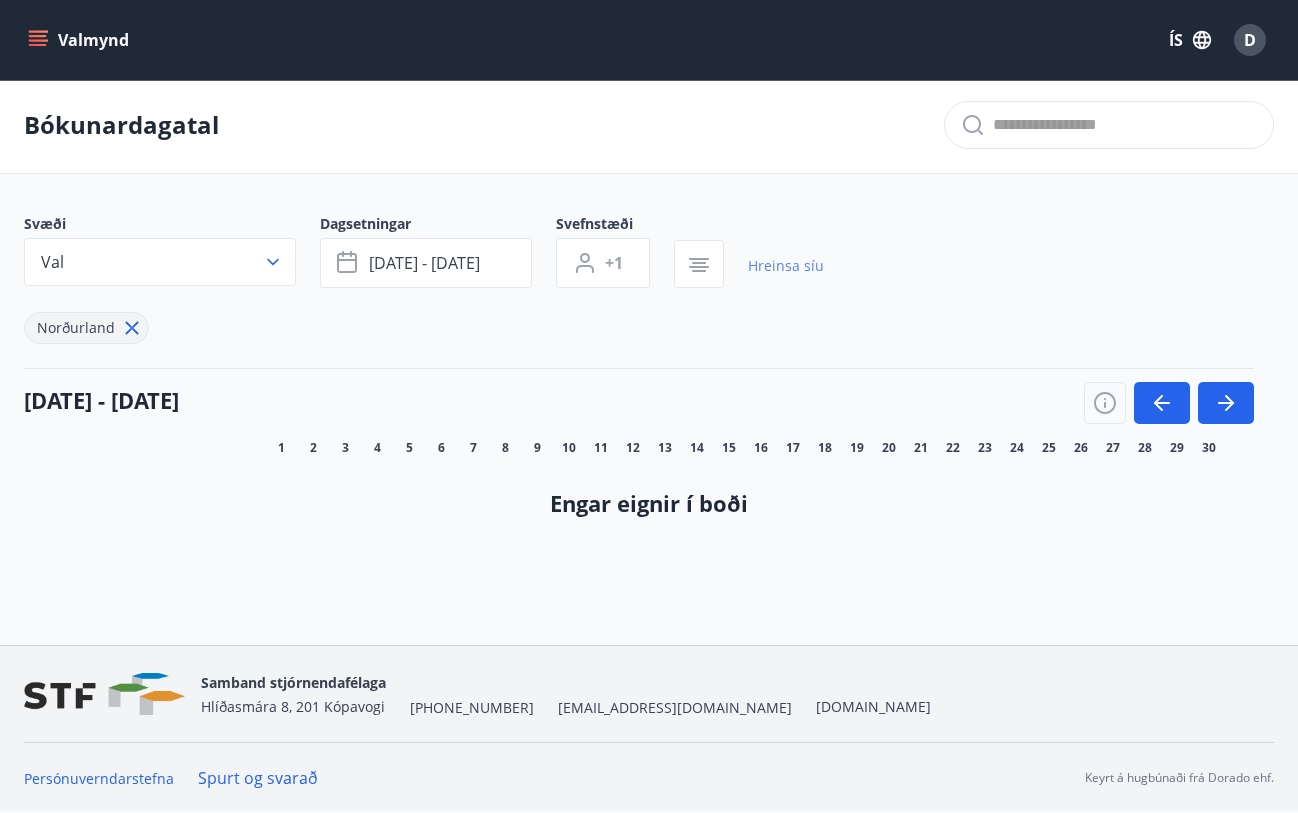 click on "Hreinsa síu" at bounding box center [786, 266] 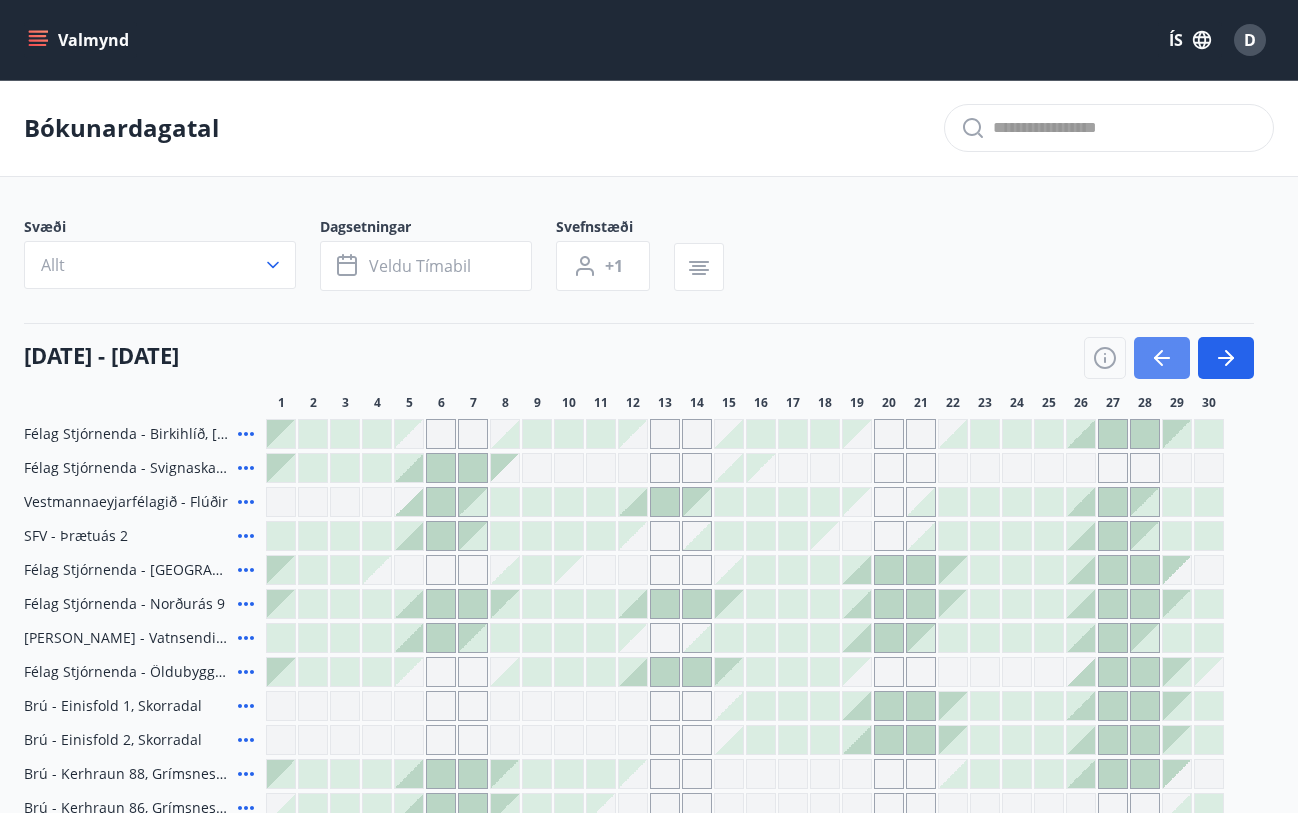 scroll, scrollTop: 0, scrollLeft: 0, axis: both 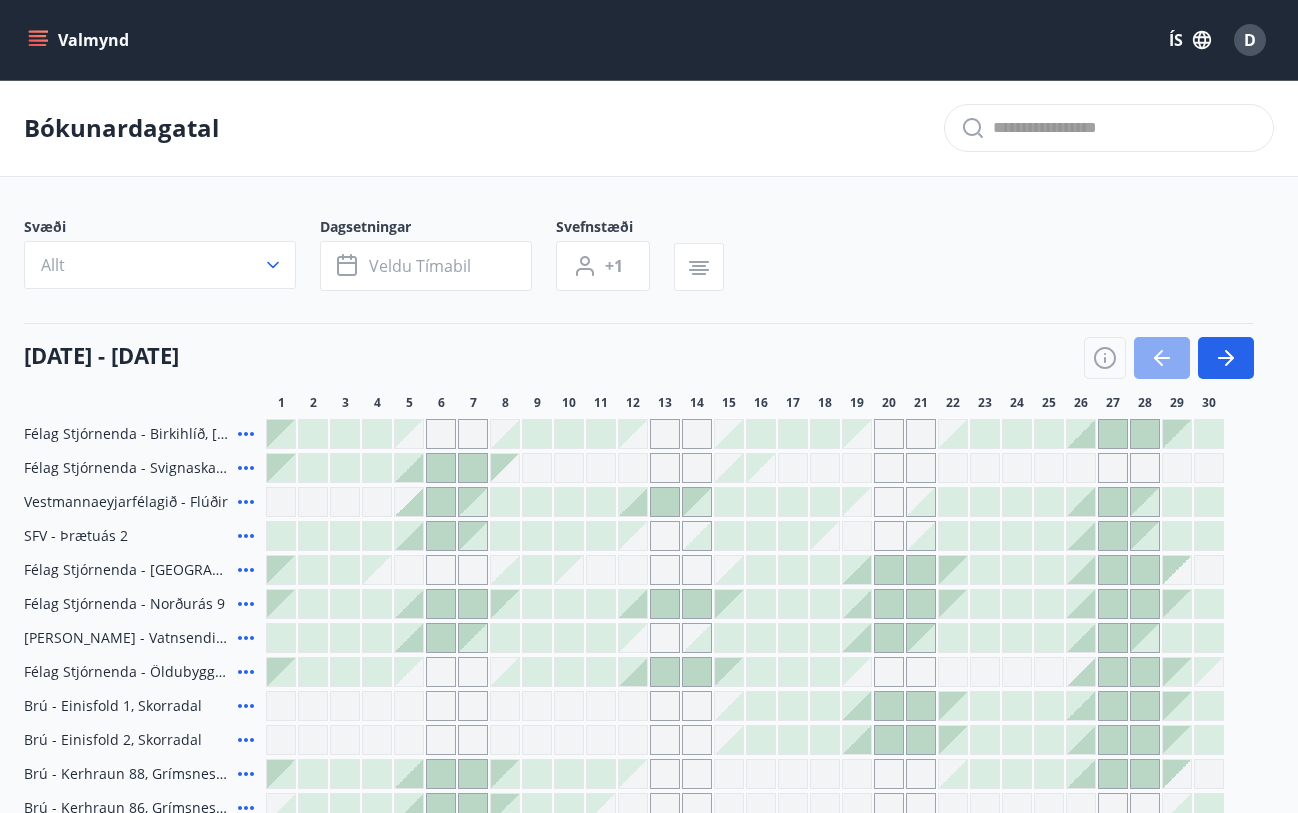 click 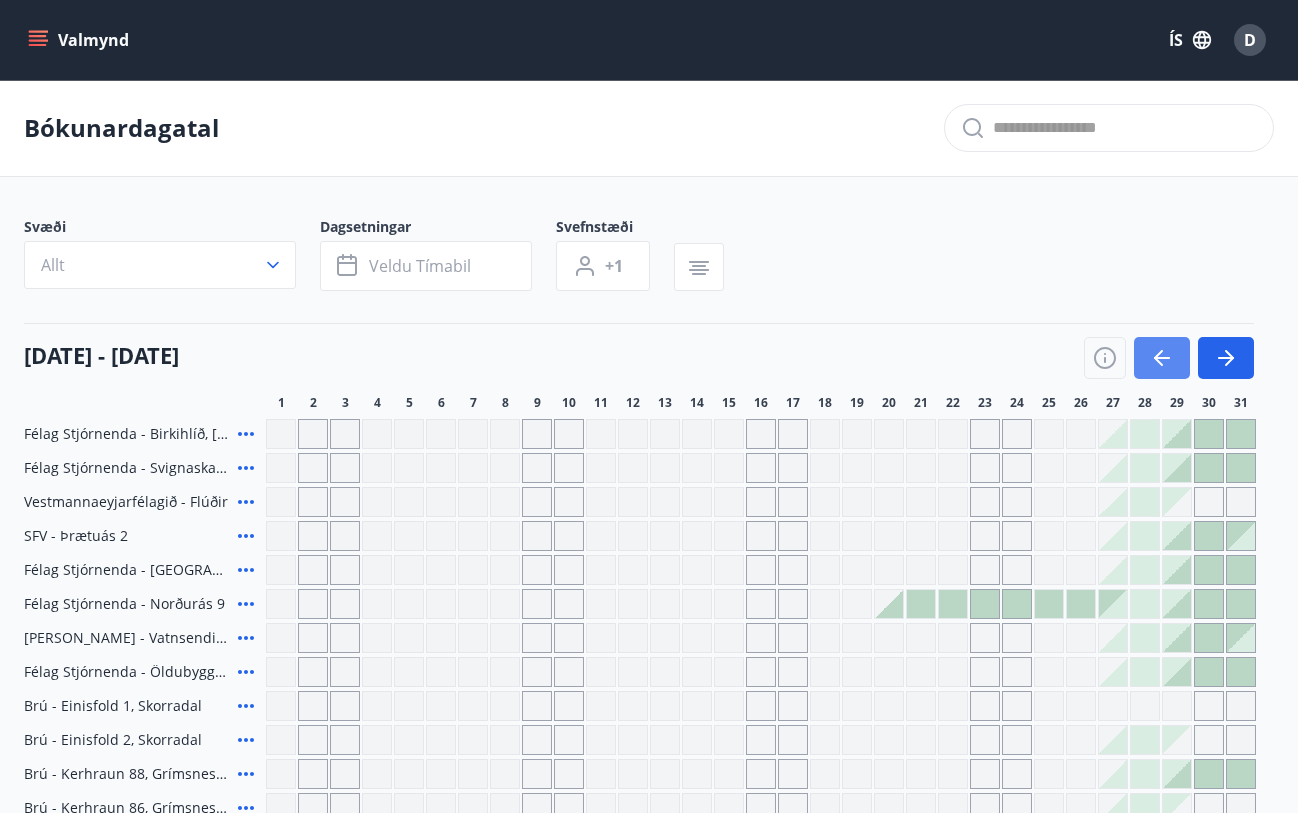 click 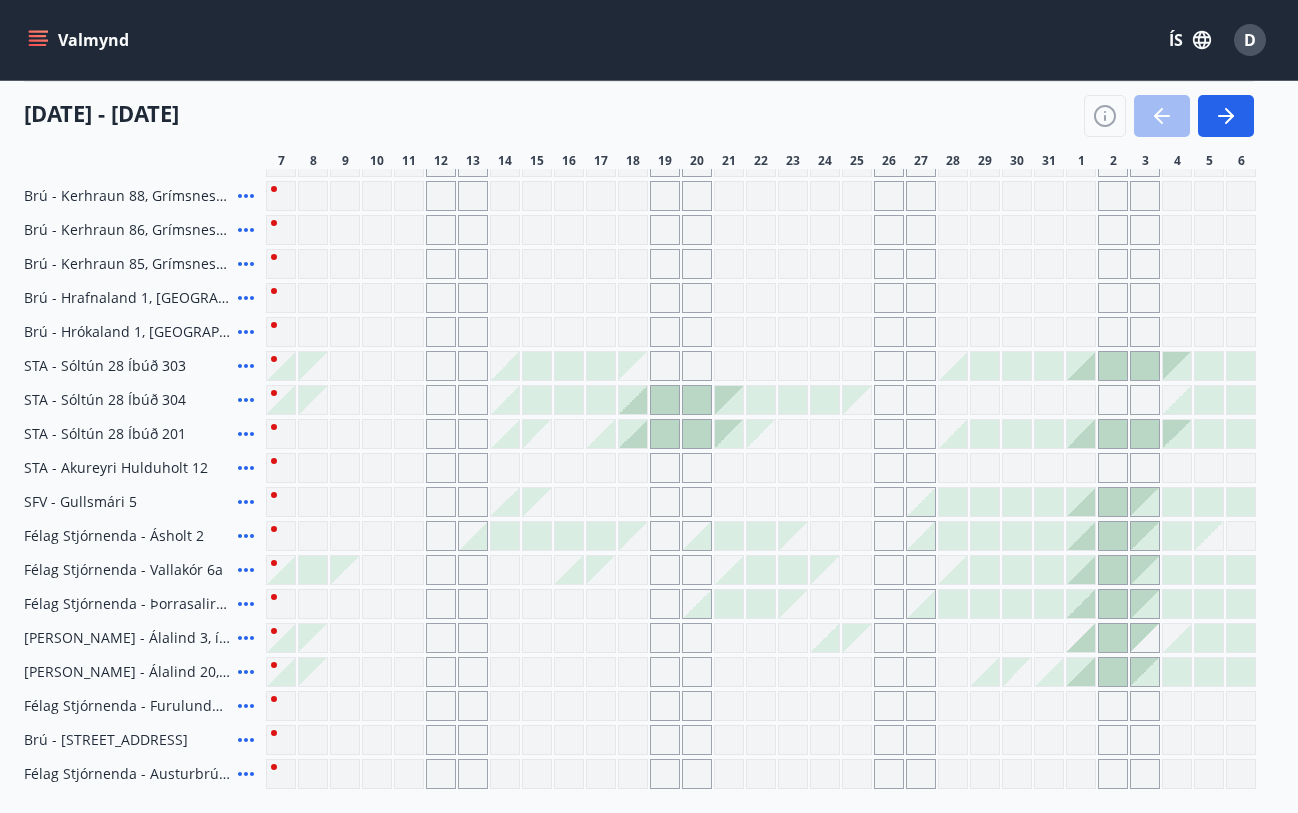 scroll, scrollTop: 580, scrollLeft: 0, axis: vertical 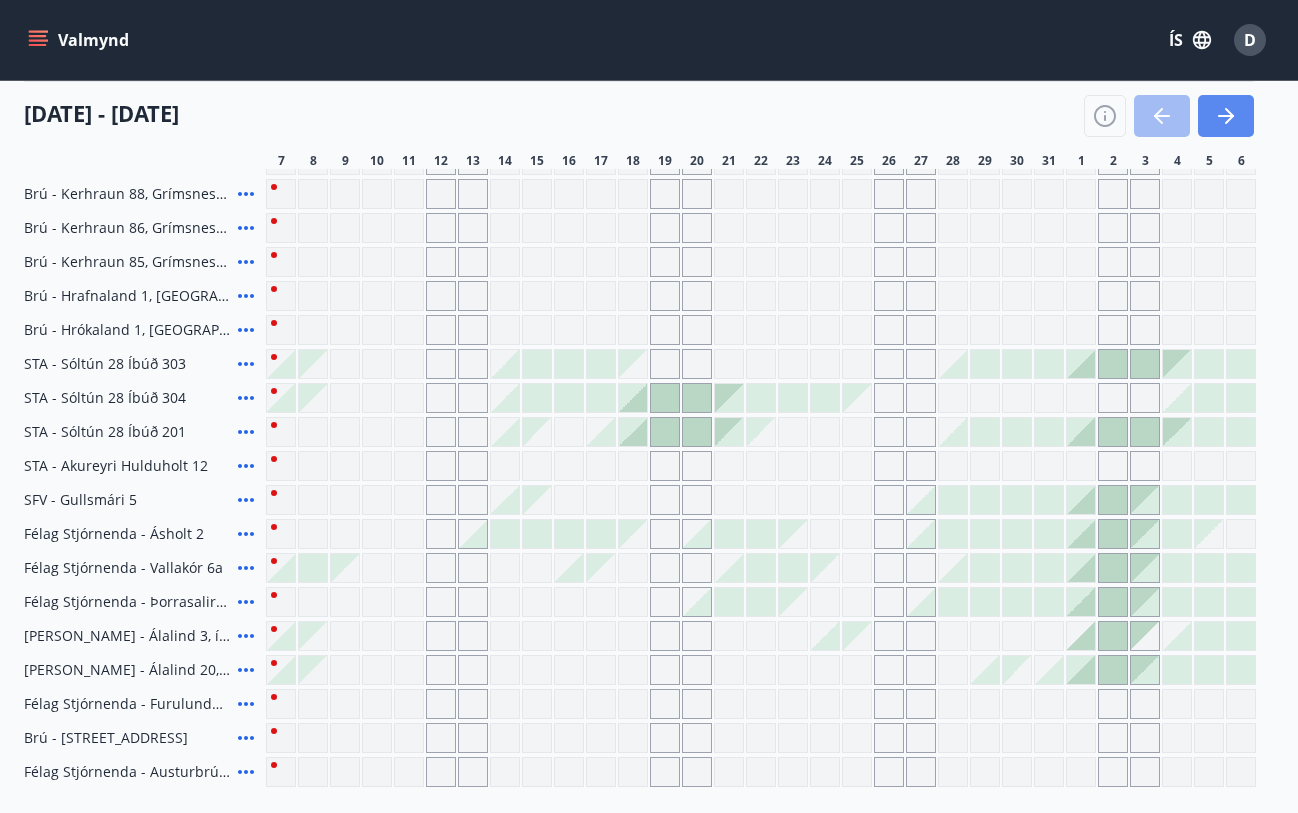 click 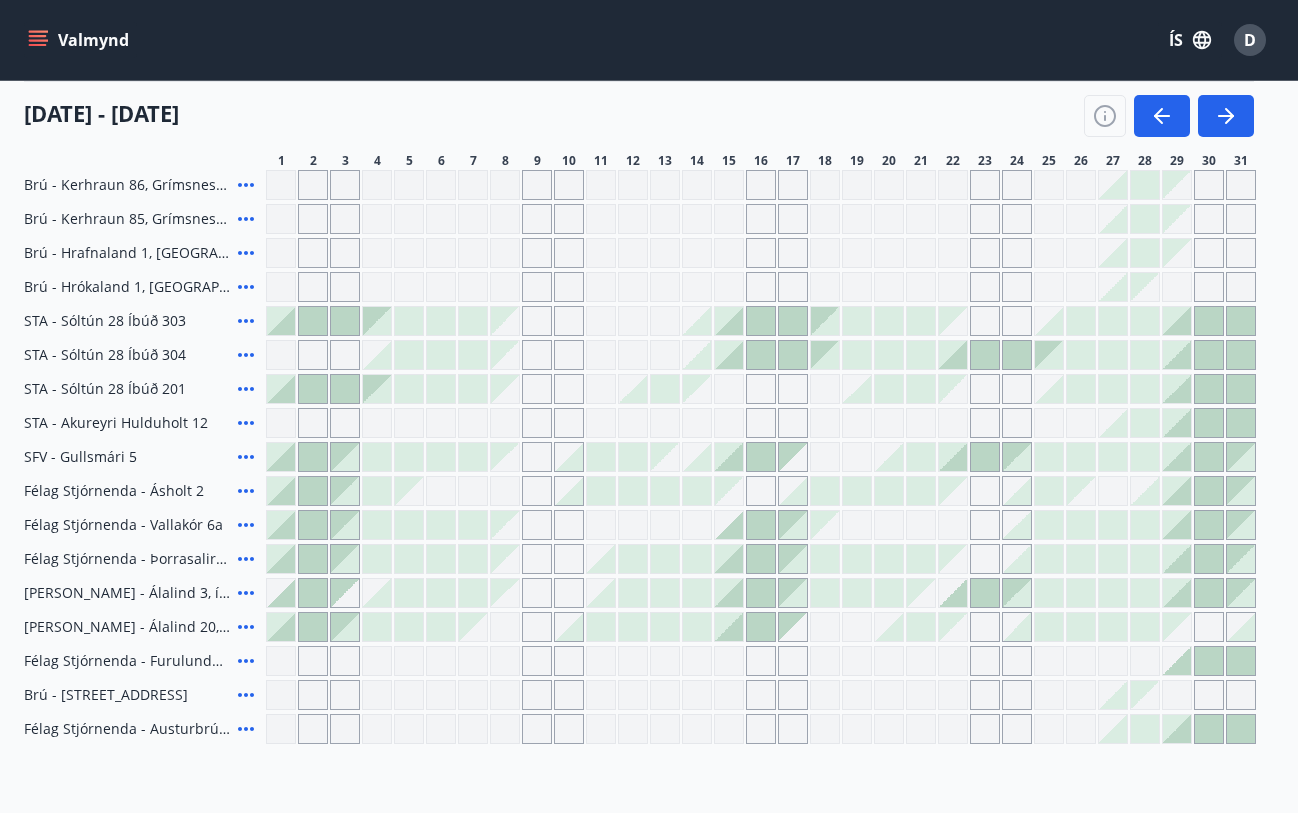 scroll, scrollTop: 587, scrollLeft: 0, axis: vertical 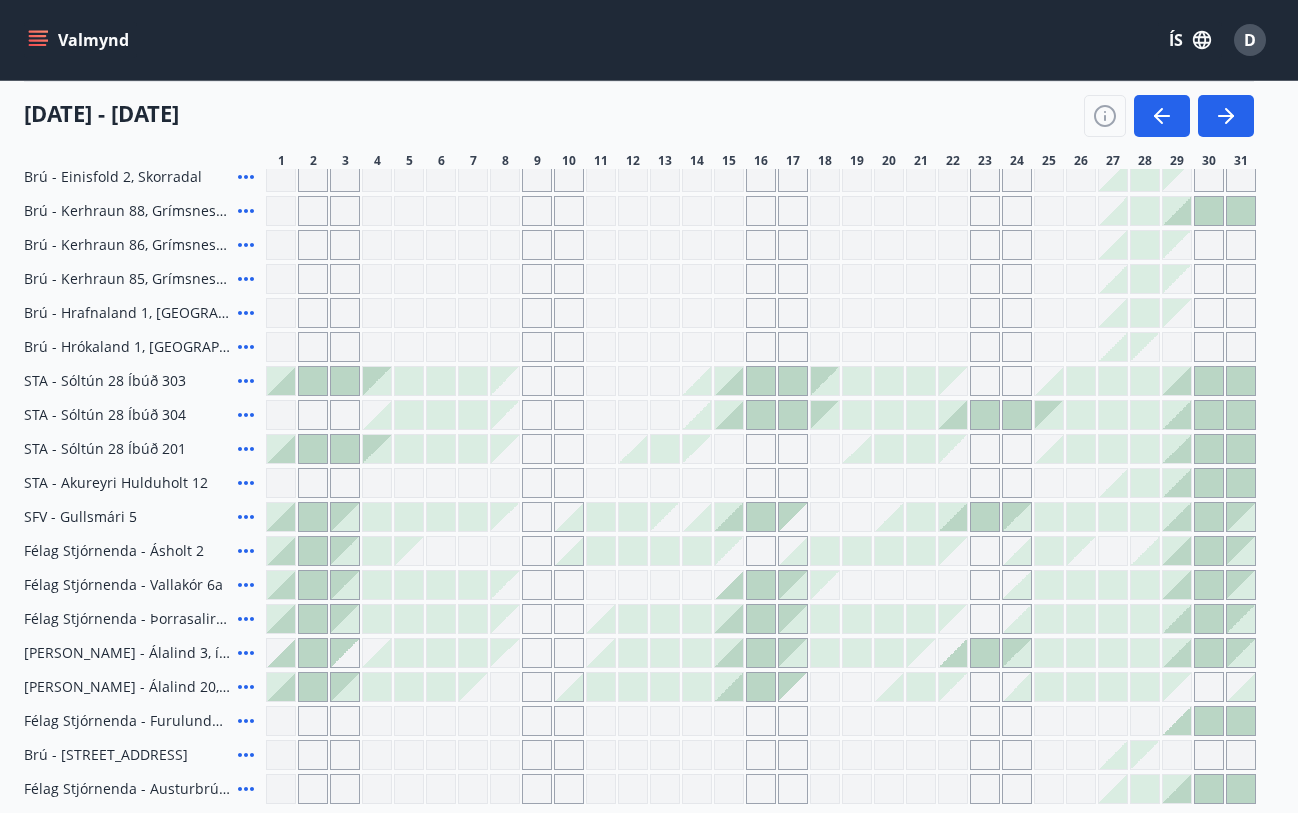 click at bounding box center [953, 415] 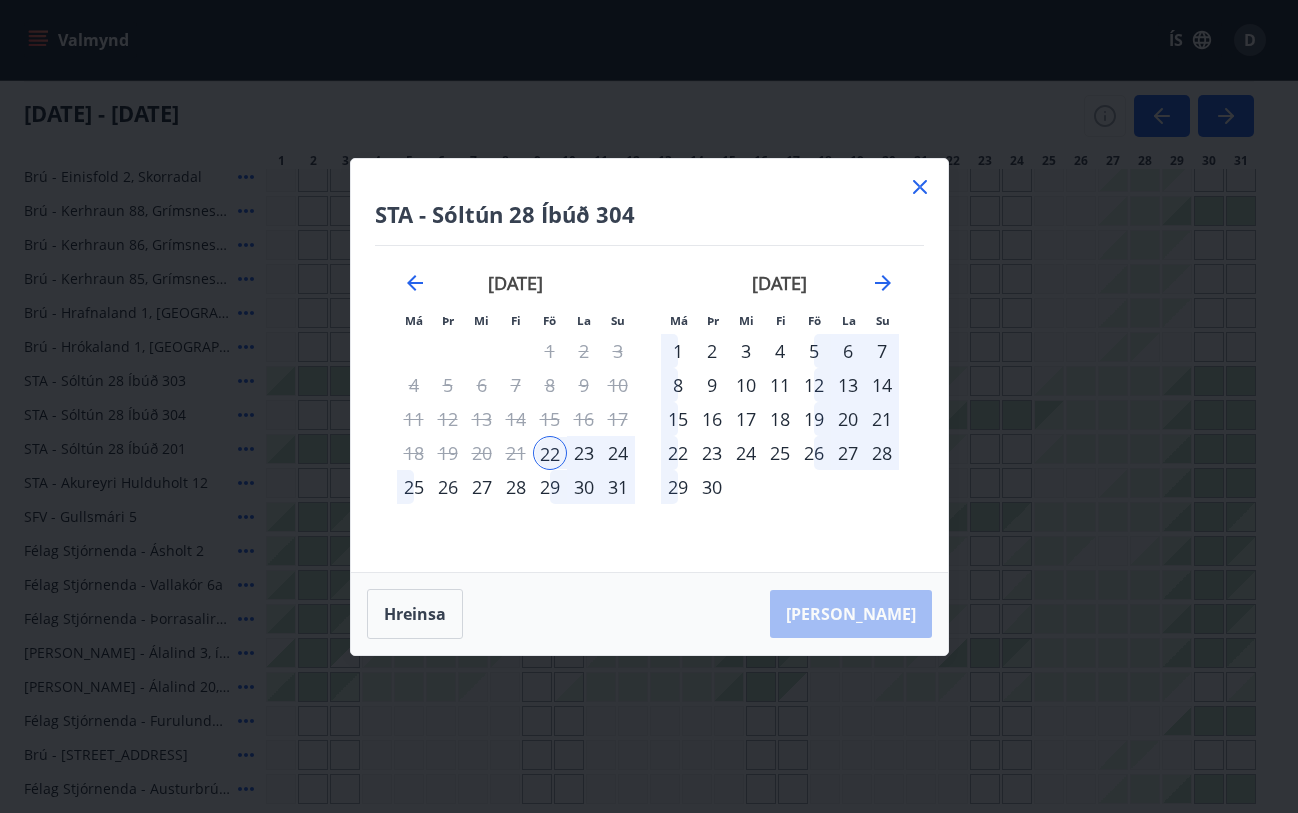 click on "25" at bounding box center (414, 487) 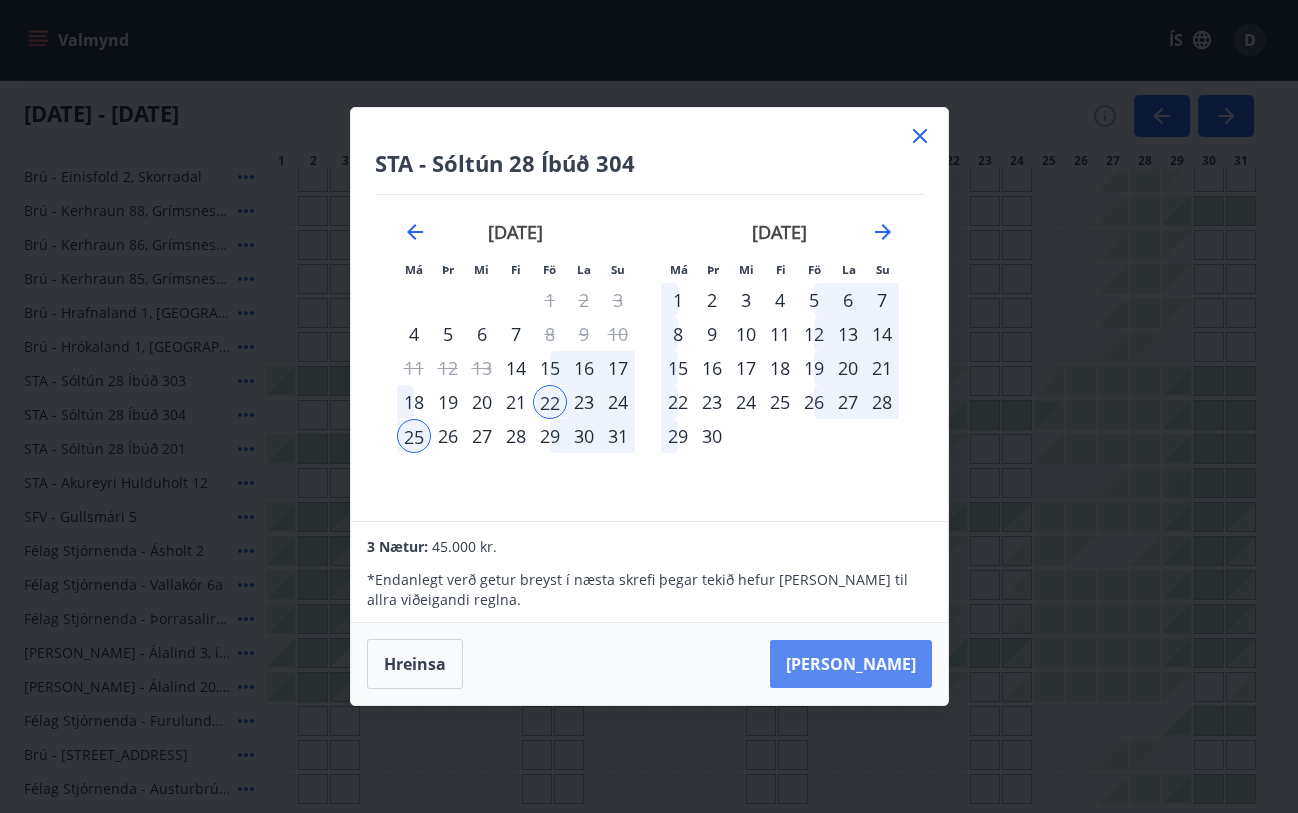 click on "[PERSON_NAME]" at bounding box center (851, 664) 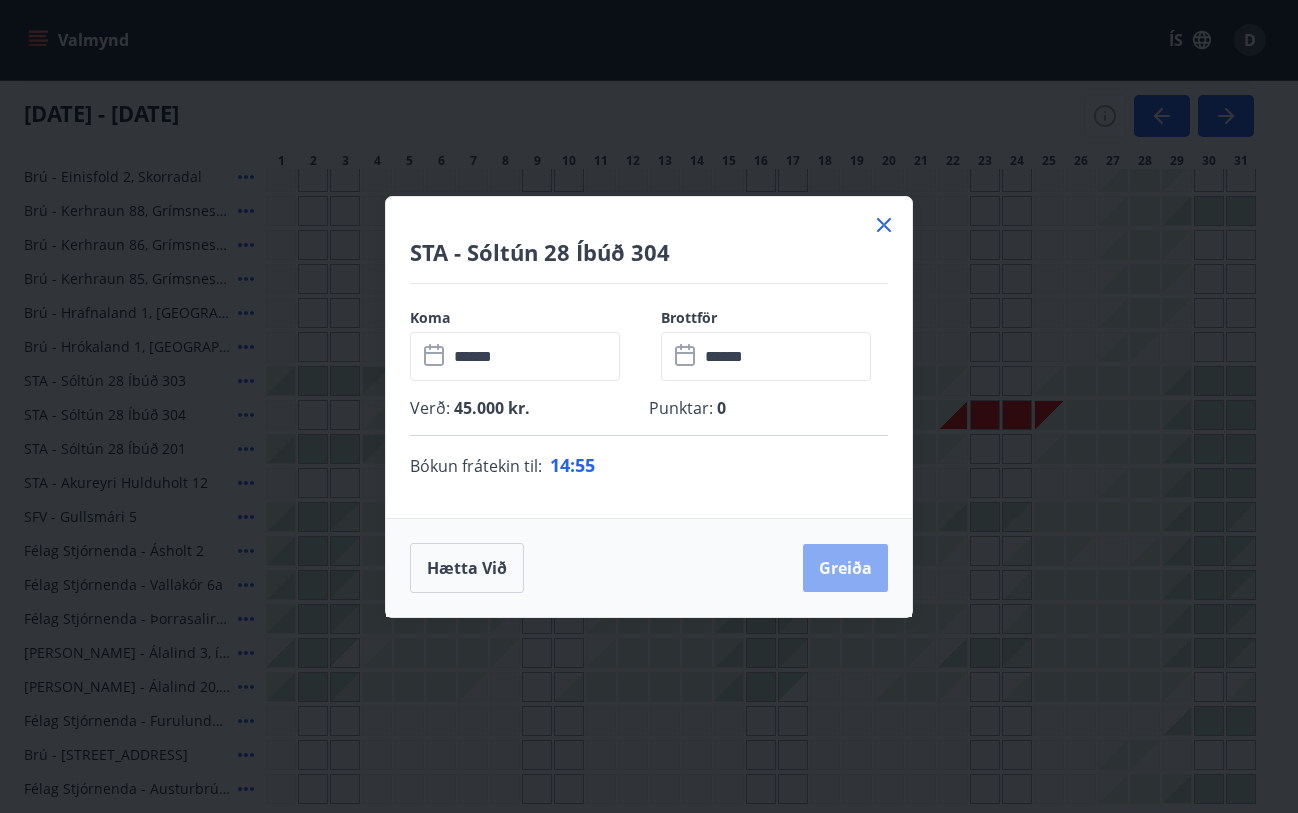 click on "Greiða" at bounding box center (845, 568) 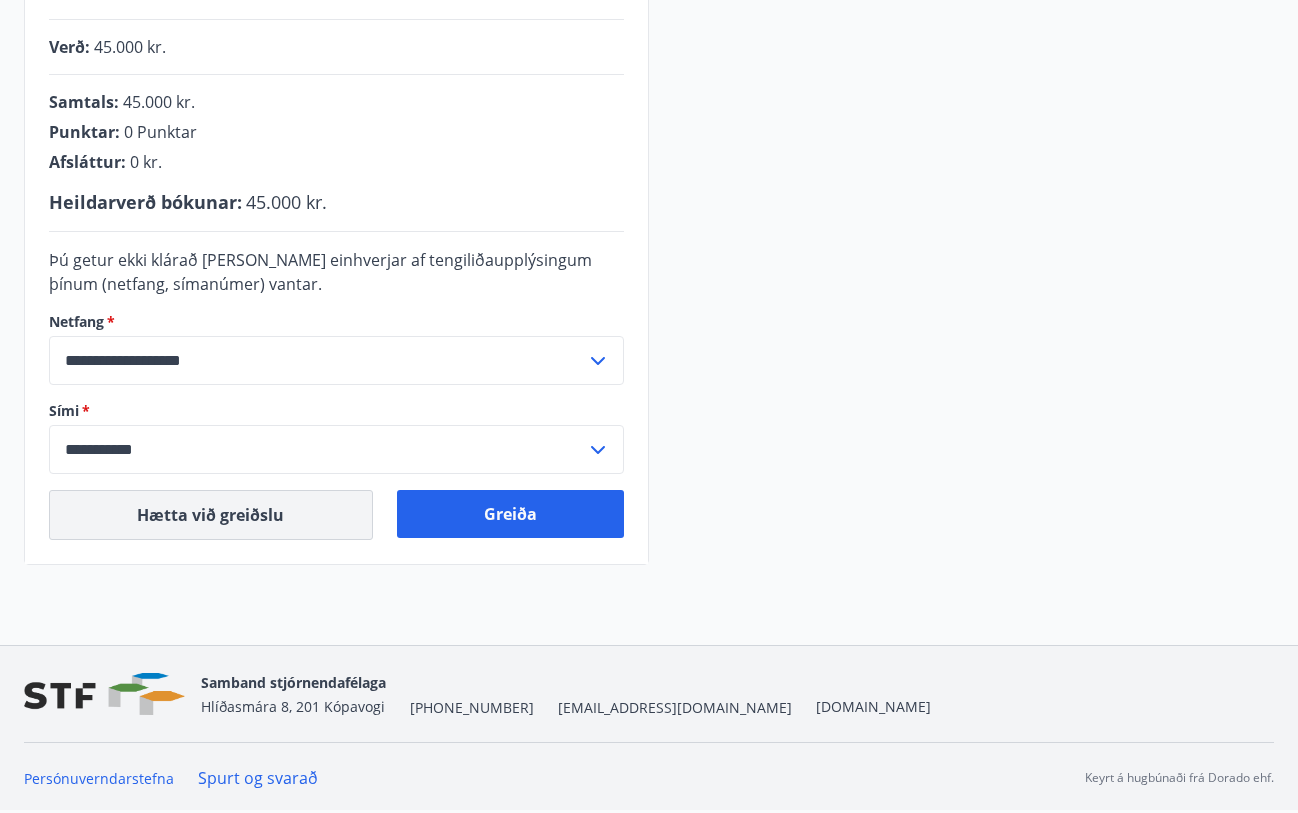 scroll, scrollTop: 484, scrollLeft: 0, axis: vertical 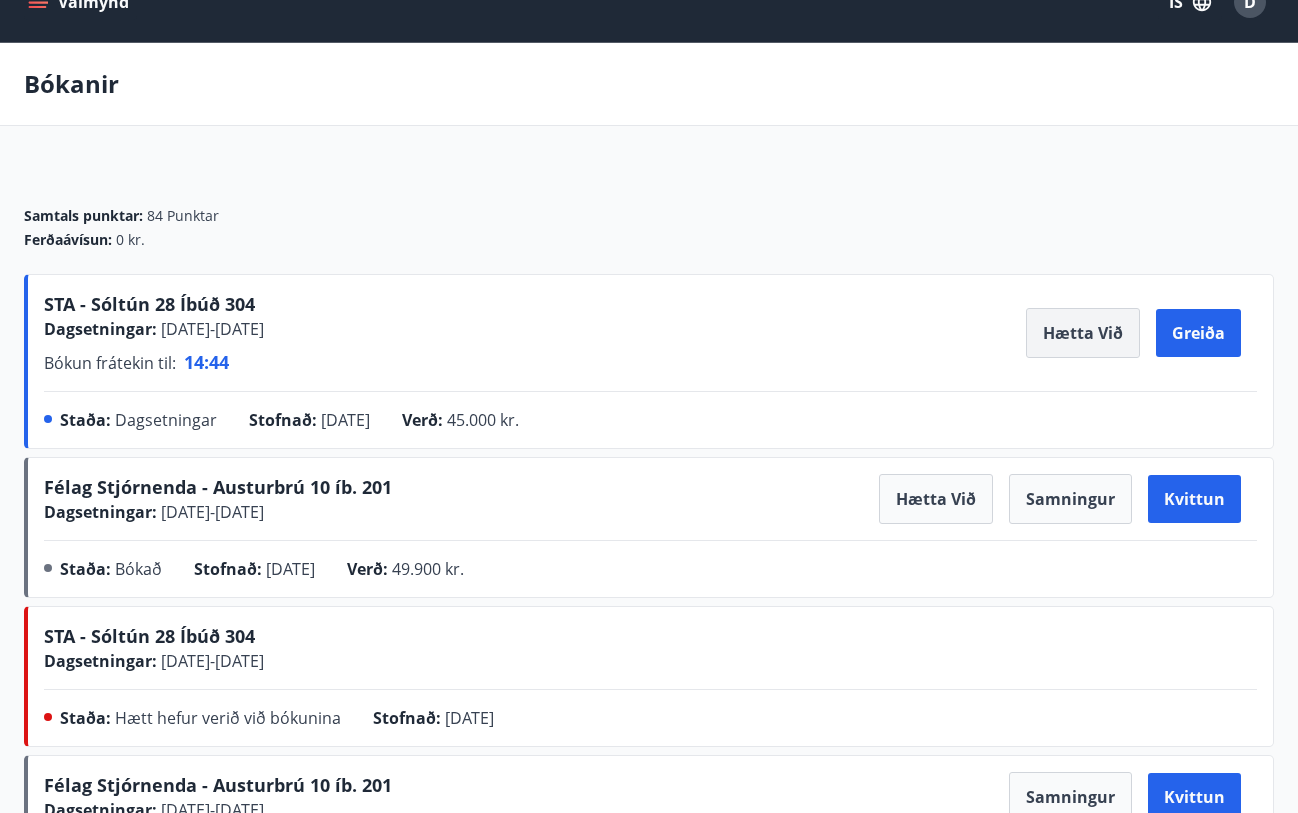 click on "Hætta við" at bounding box center (1083, 333) 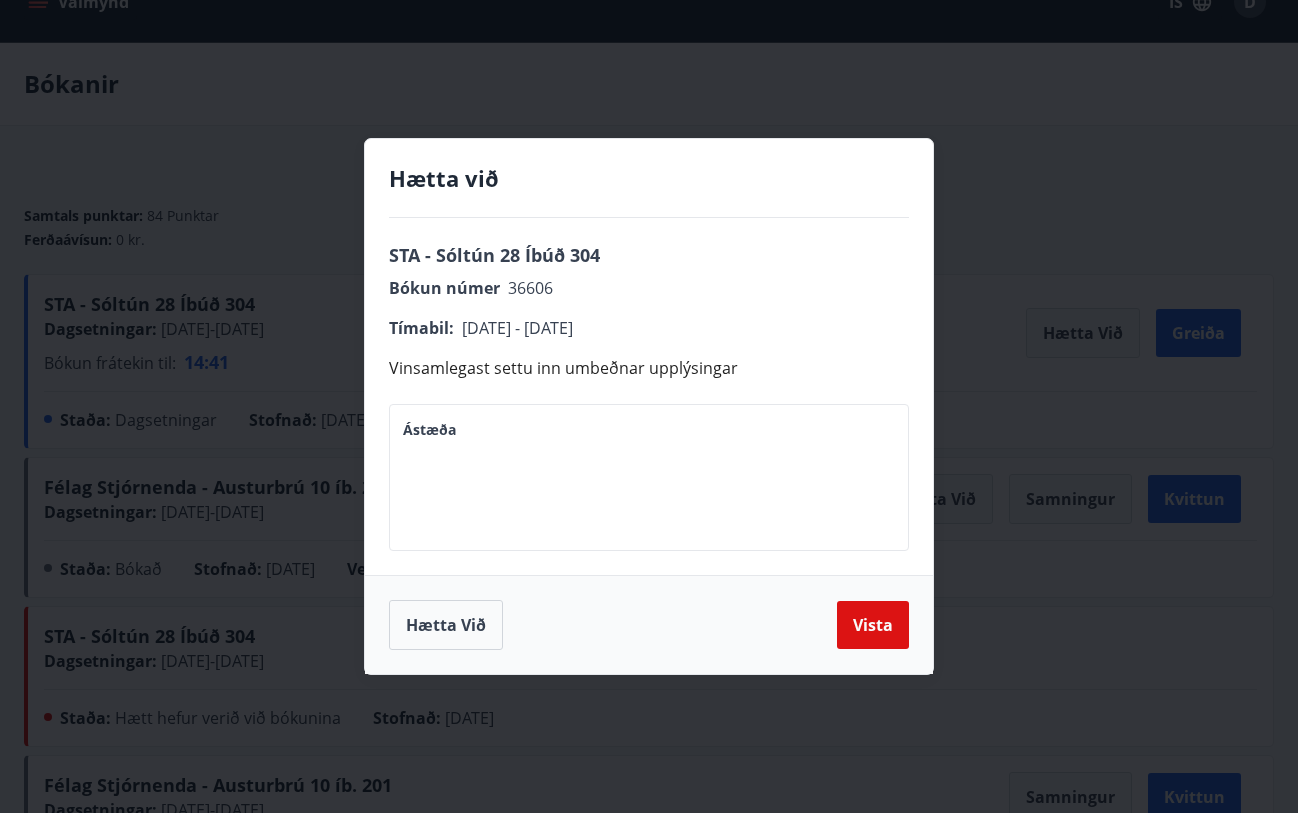 click on "Hætta við Vista" at bounding box center (649, 624) 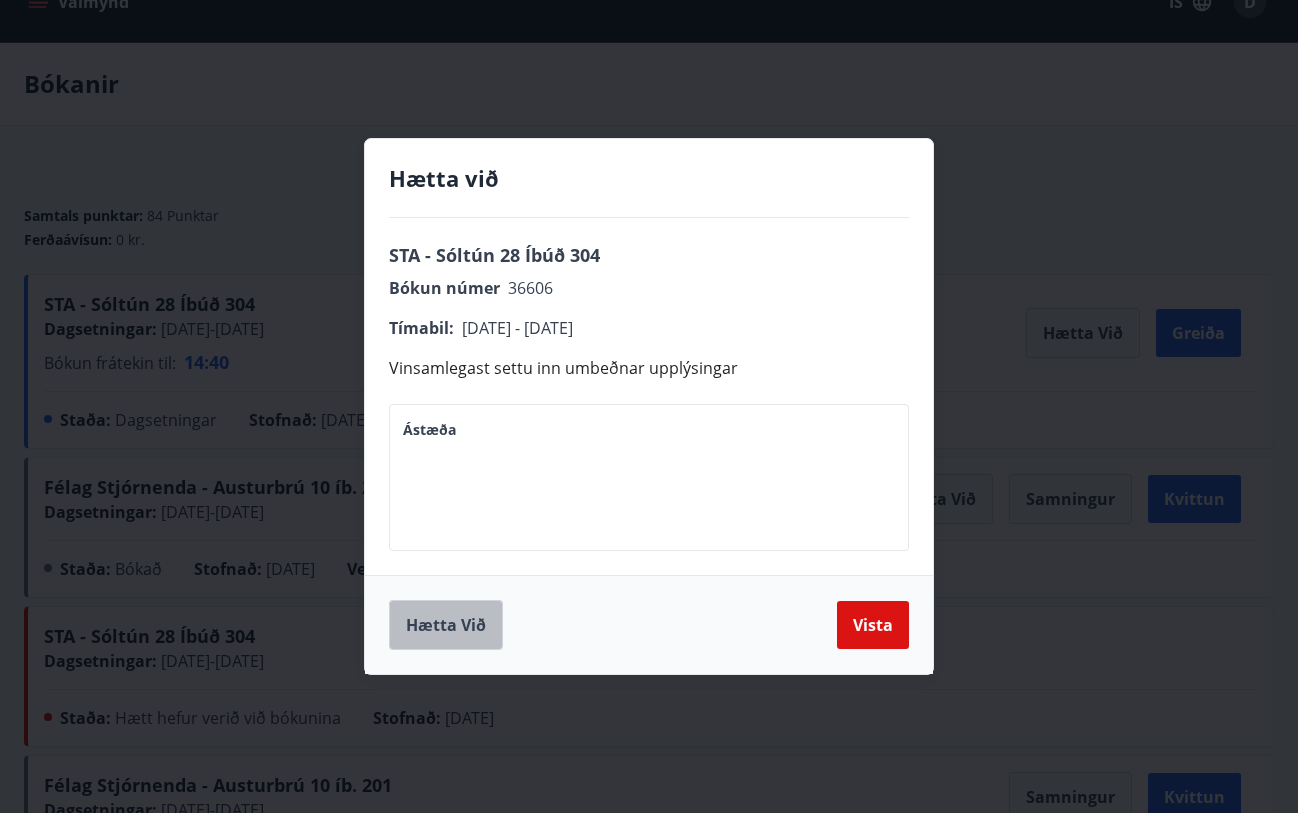 click on "Hætta við" at bounding box center [446, 625] 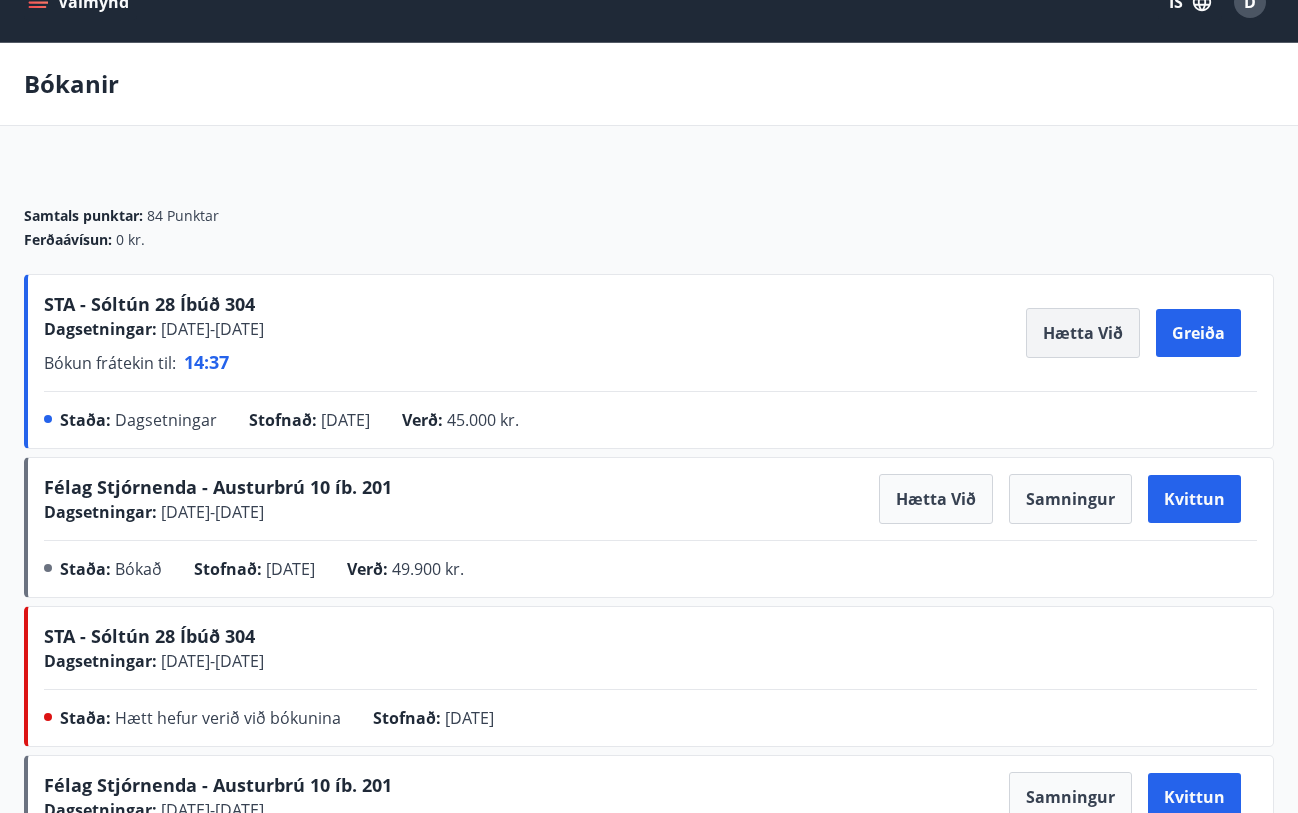 click on "Hætta við" at bounding box center (1083, 333) 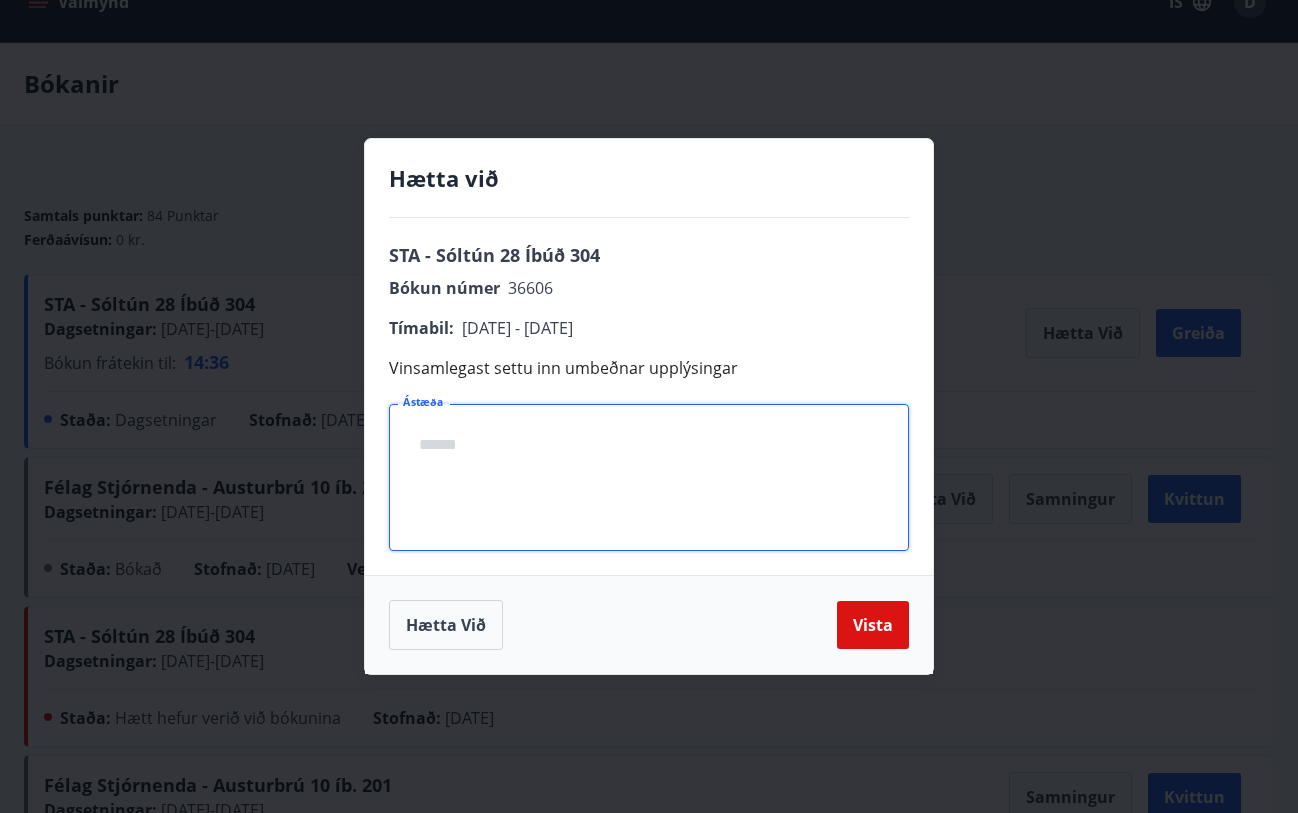 click on "Ástæða" at bounding box center [649, 478] 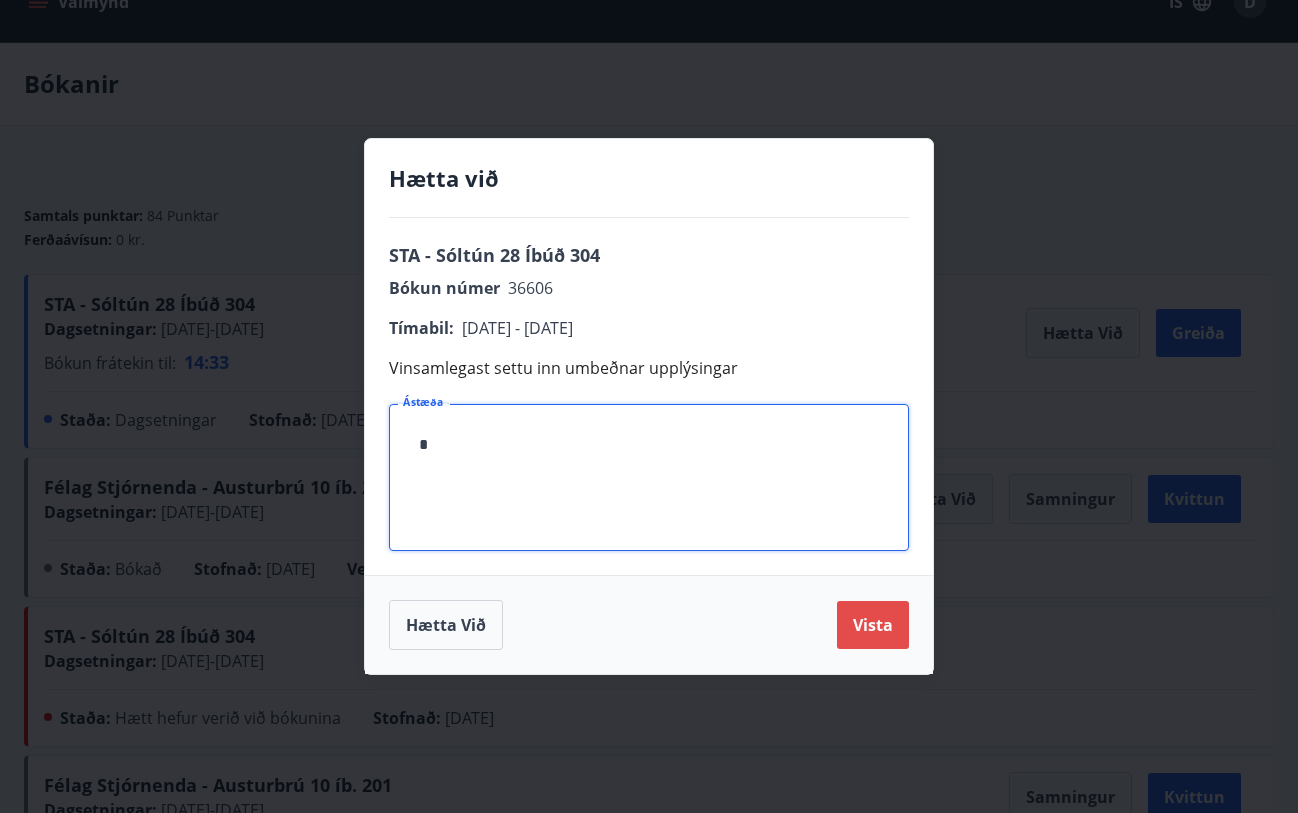 type on "*" 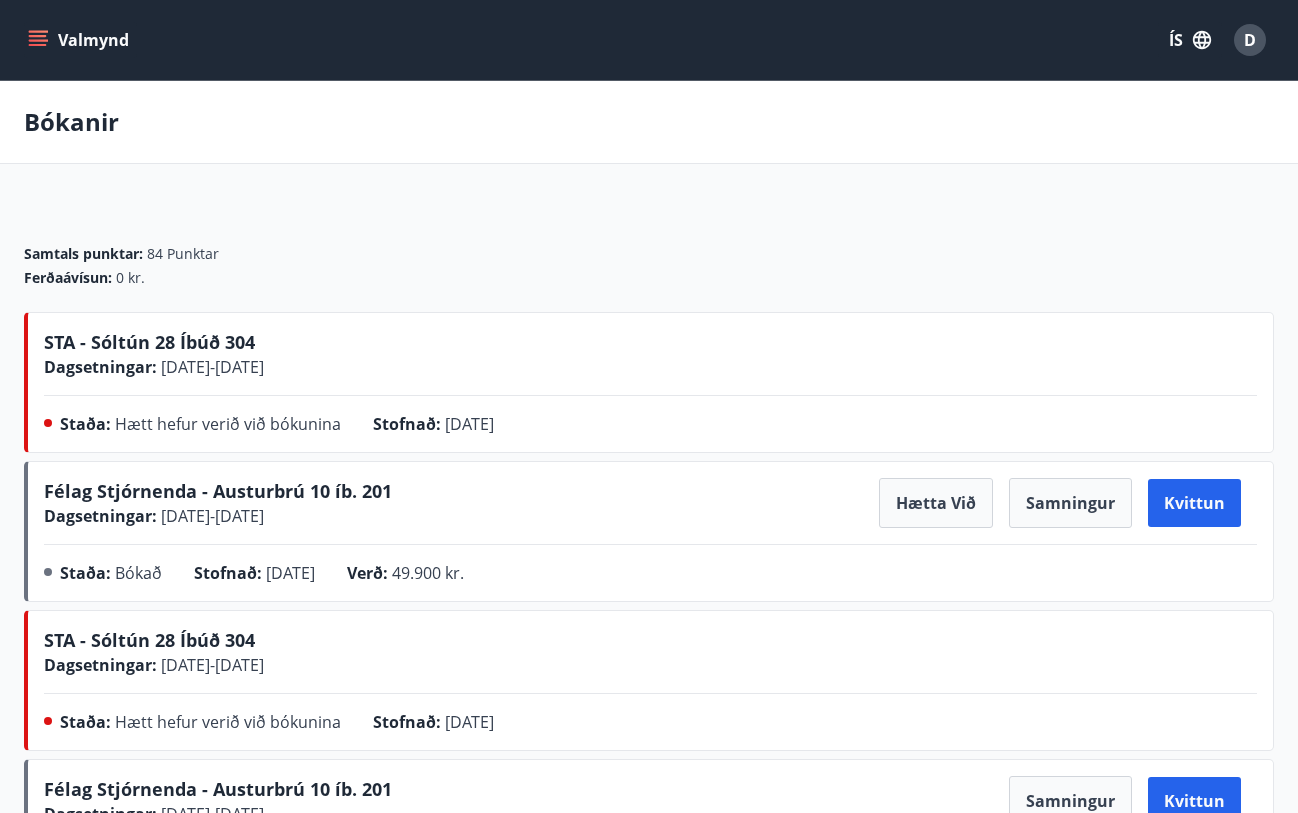 scroll, scrollTop: 0, scrollLeft: 0, axis: both 